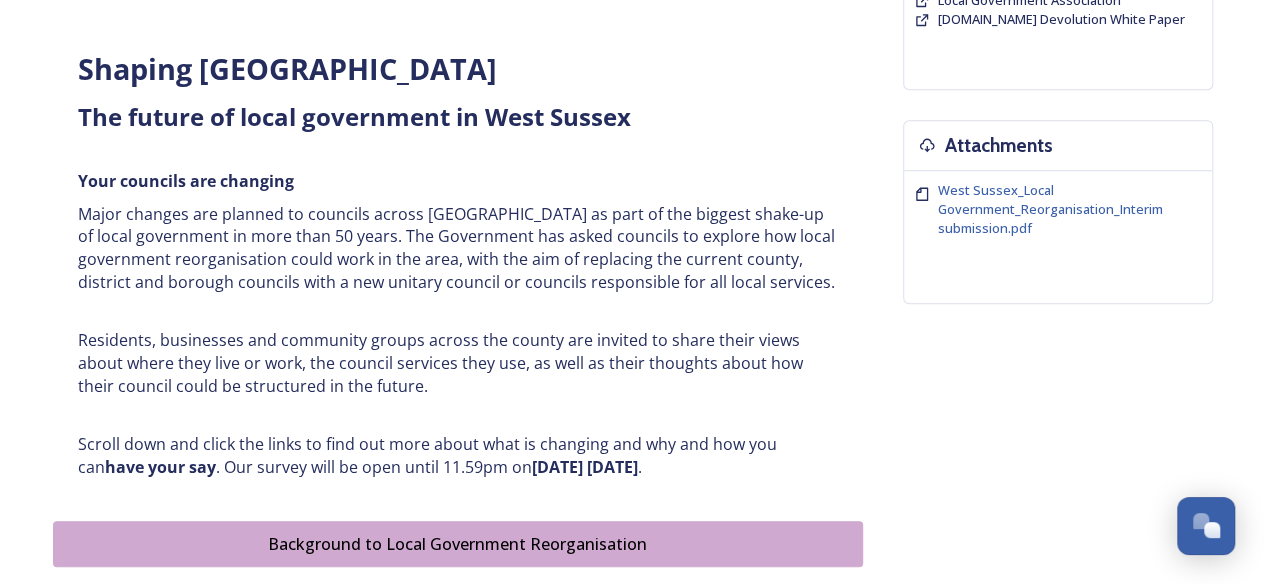 scroll, scrollTop: 800, scrollLeft: 0, axis: vertical 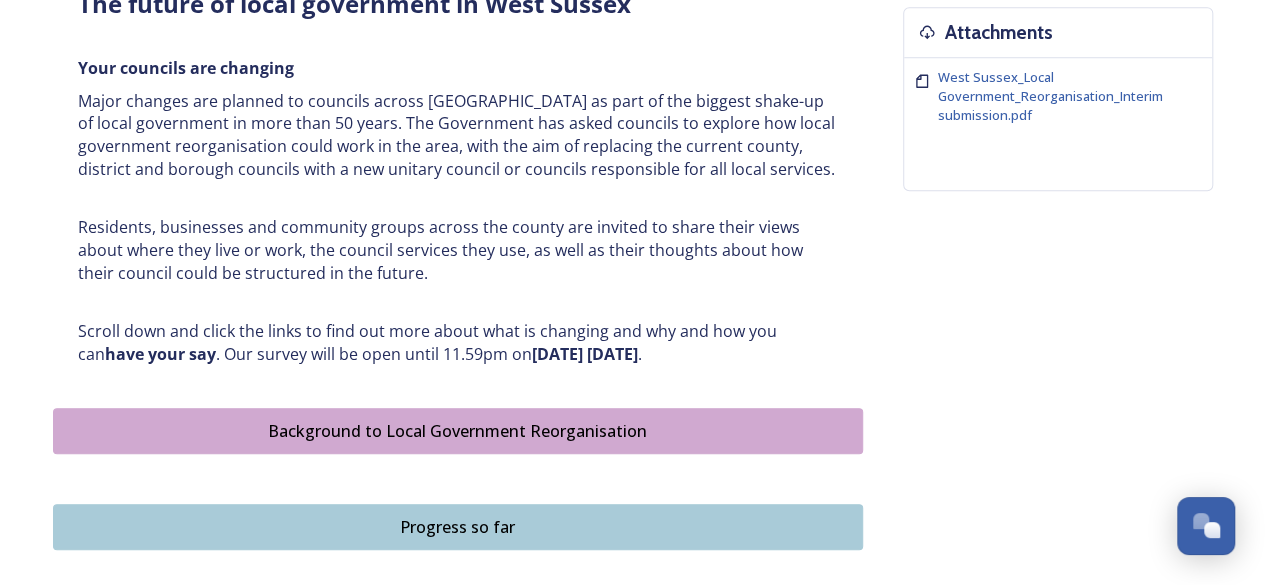 click on "Background to Local Government Reorganisation" at bounding box center [458, 431] 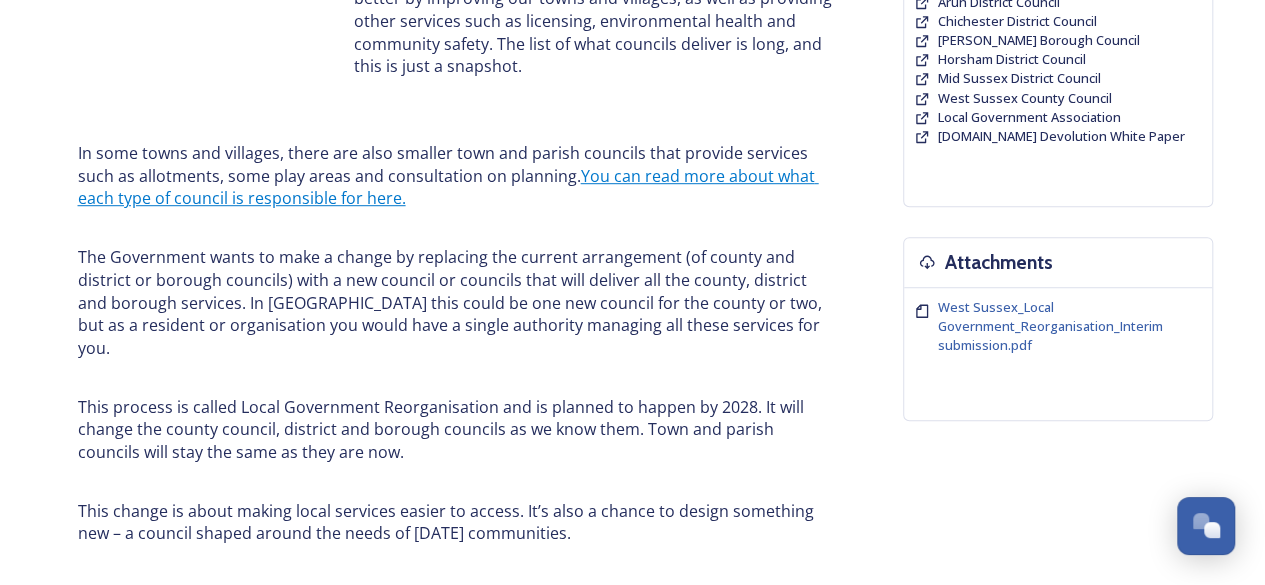 scroll, scrollTop: 600, scrollLeft: 0, axis: vertical 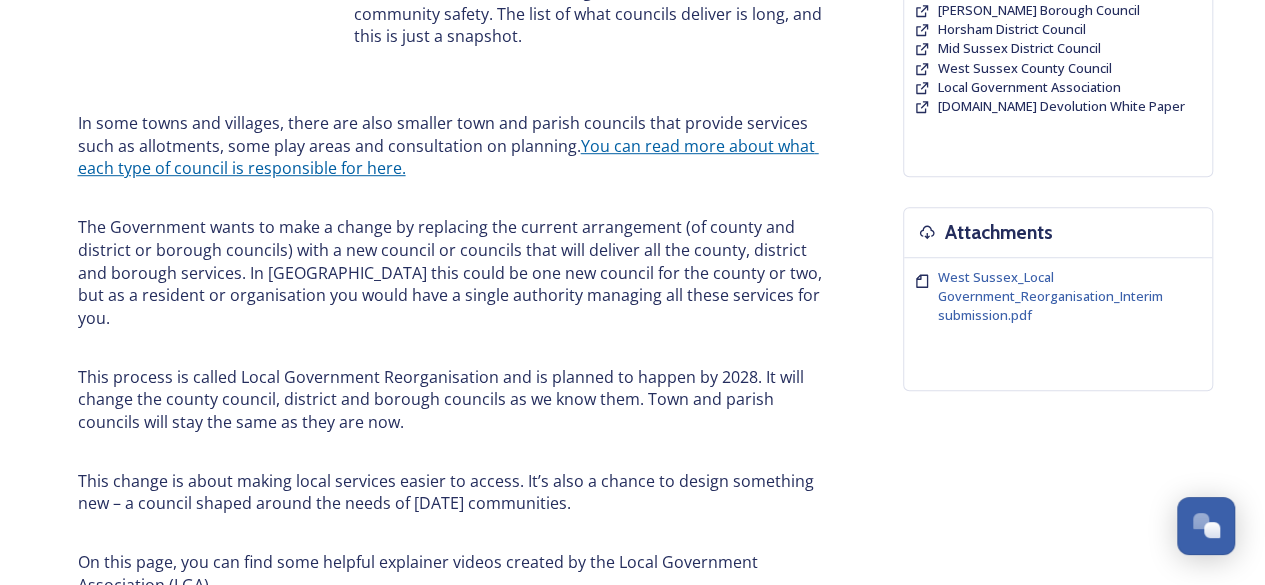click on "You can read more about what each type of council is responsible for here." at bounding box center (448, 157) 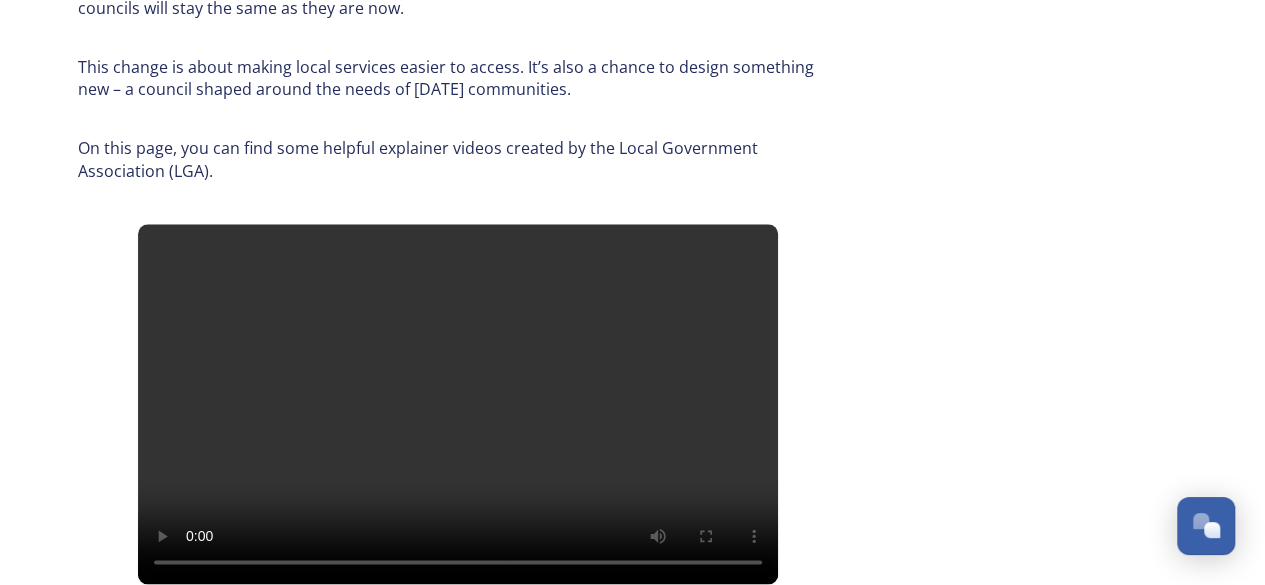 scroll, scrollTop: 1200, scrollLeft: 0, axis: vertical 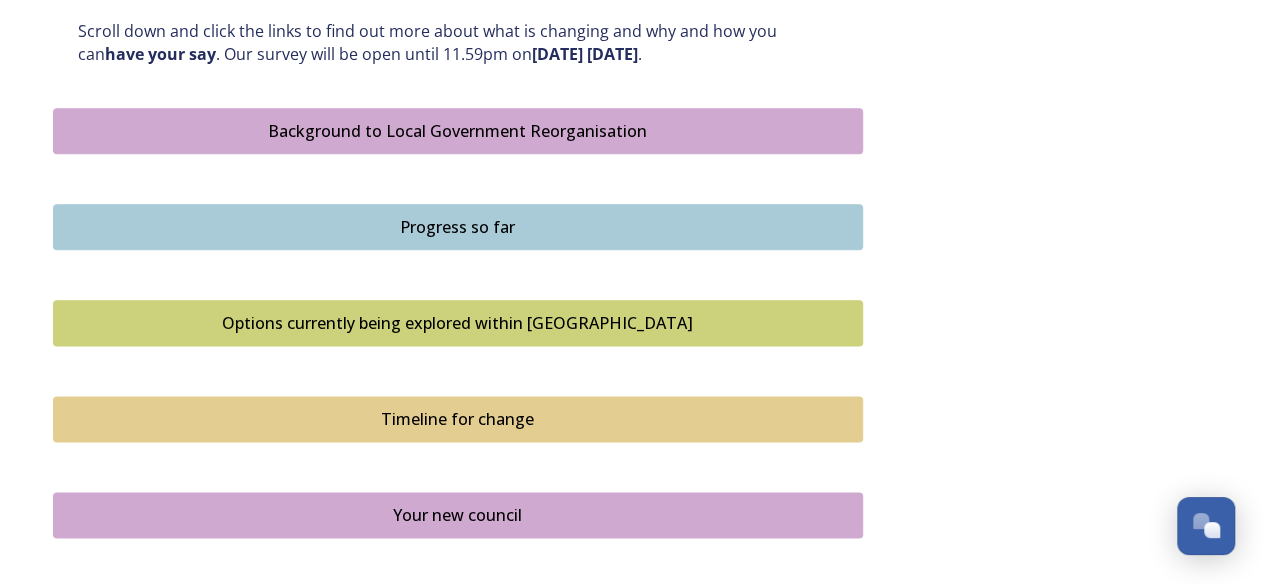 click on "Progress so far" at bounding box center (458, 227) 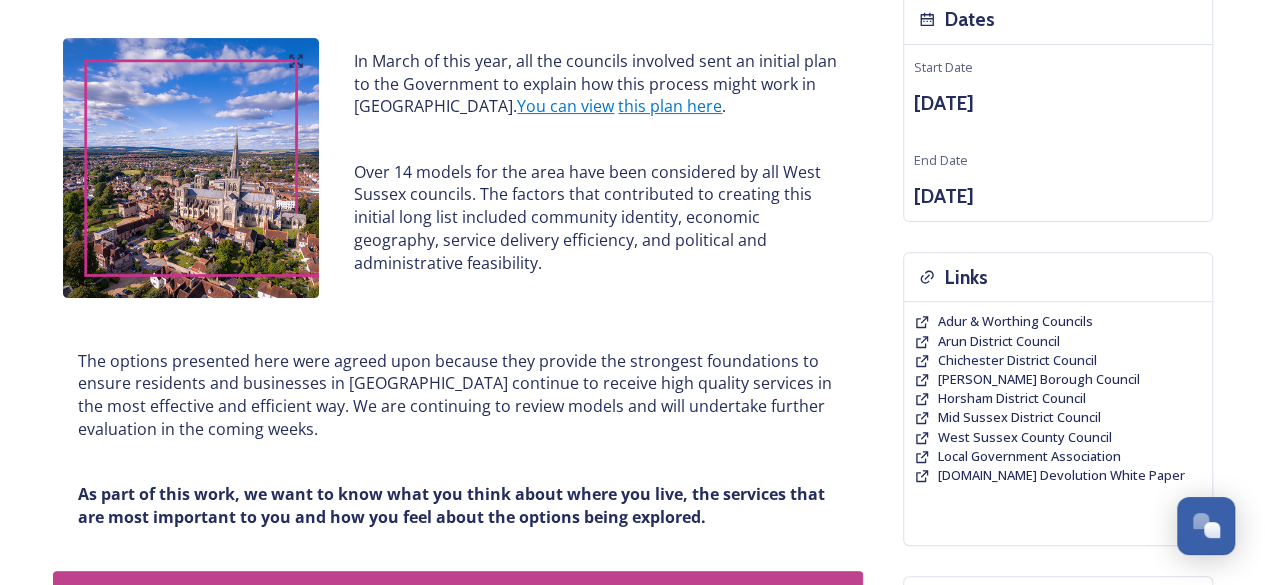 scroll, scrollTop: 200, scrollLeft: 0, axis: vertical 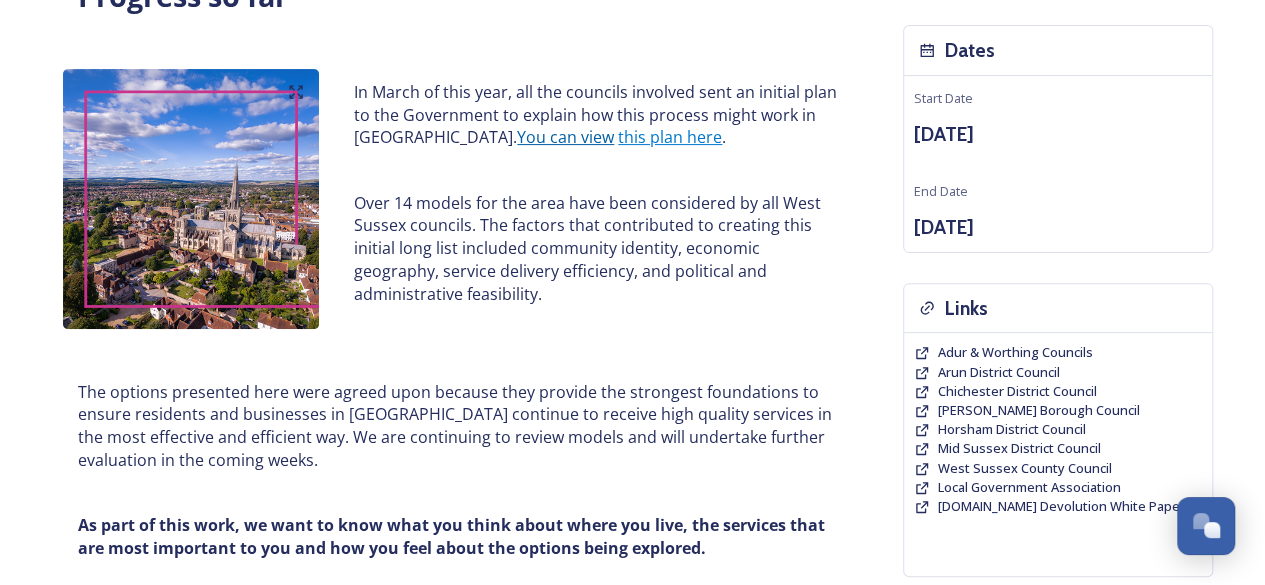 click on "You can view" at bounding box center (565, 137) 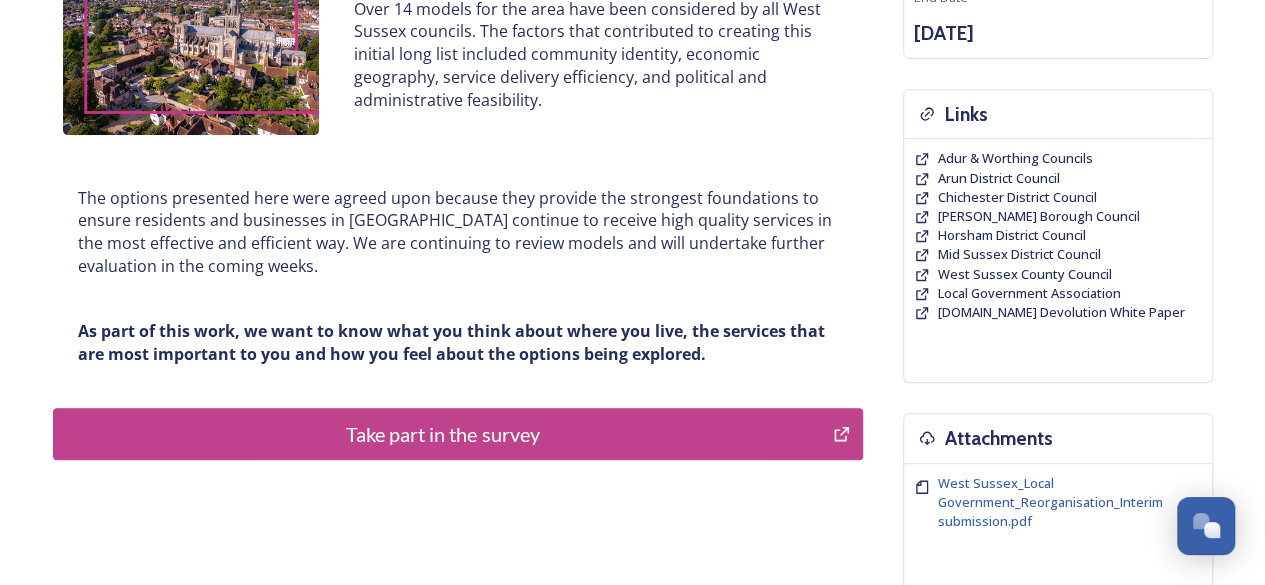 scroll, scrollTop: 400, scrollLeft: 0, axis: vertical 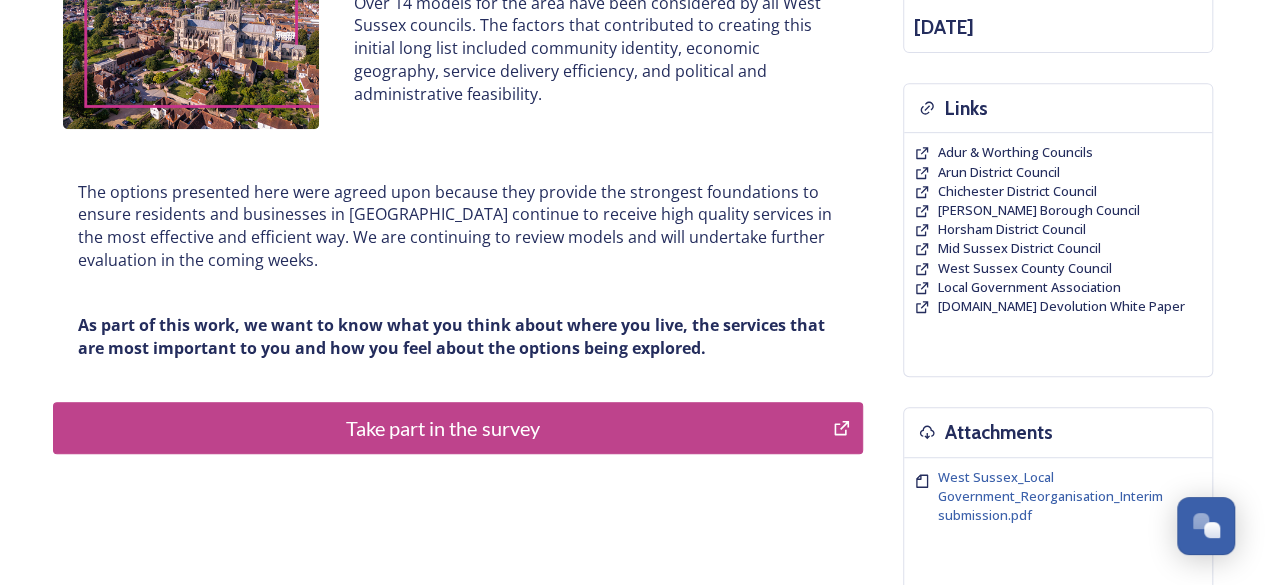 click on "Take part in the survey" at bounding box center (443, 428) 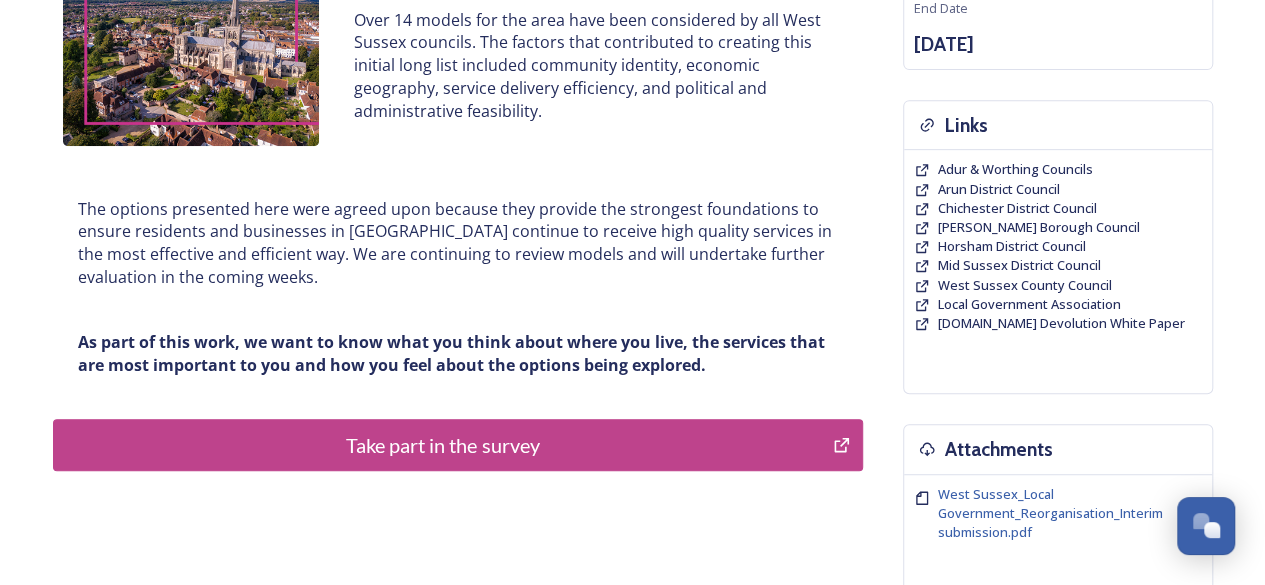 scroll, scrollTop: 400, scrollLeft: 0, axis: vertical 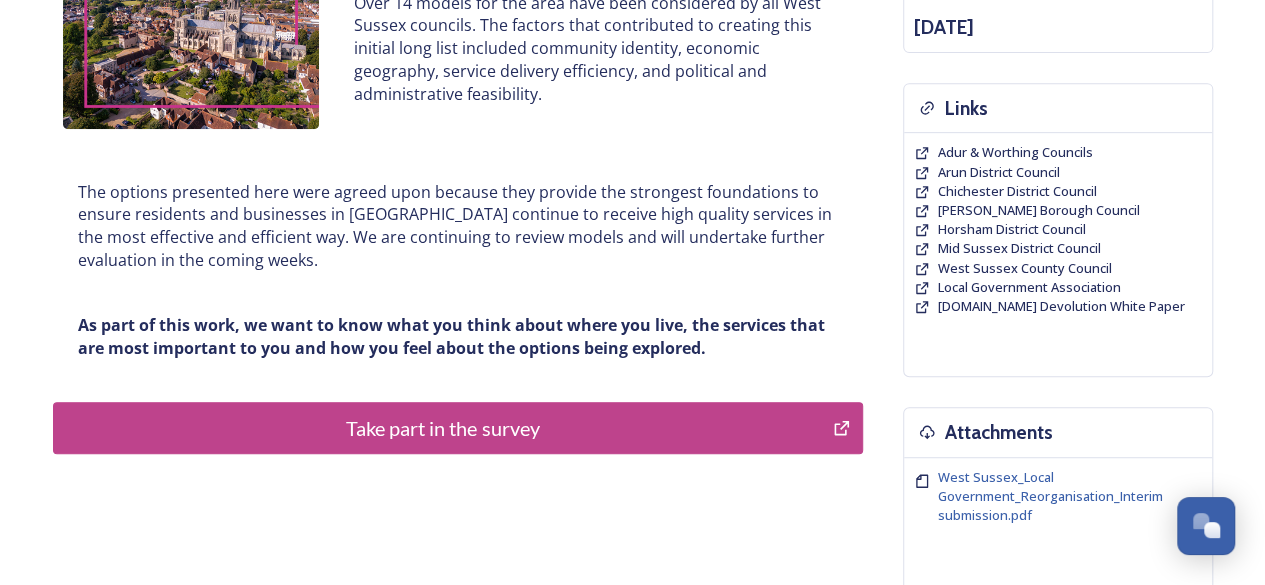 click on "Take part in the survey" at bounding box center (443, 428) 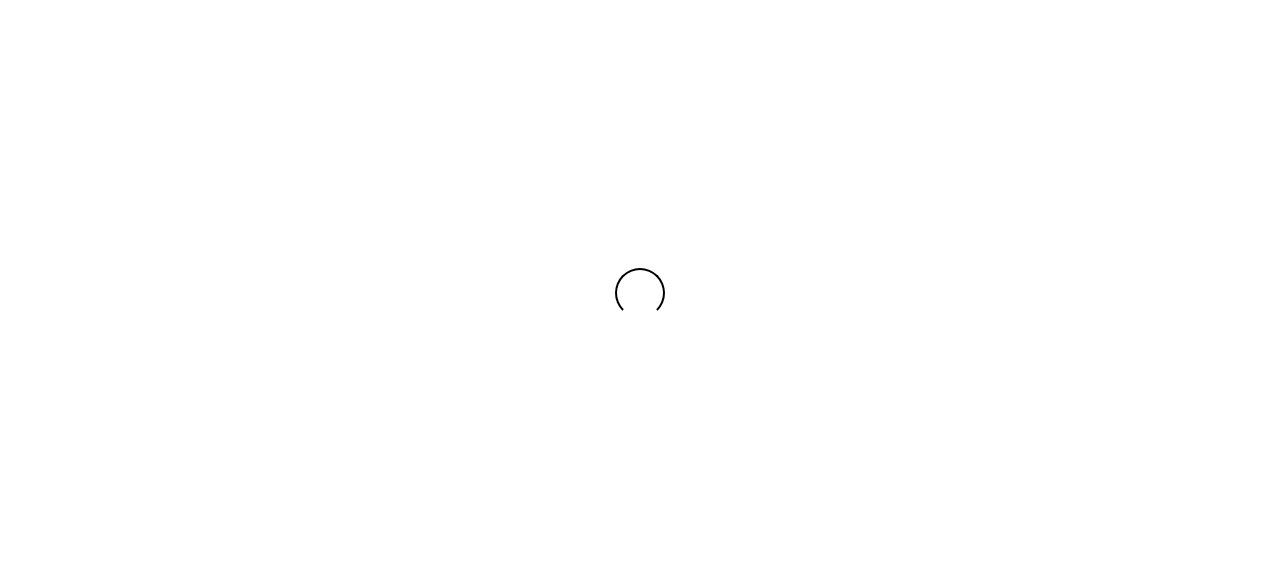 scroll, scrollTop: 0, scrollLeft: 0, axis: both 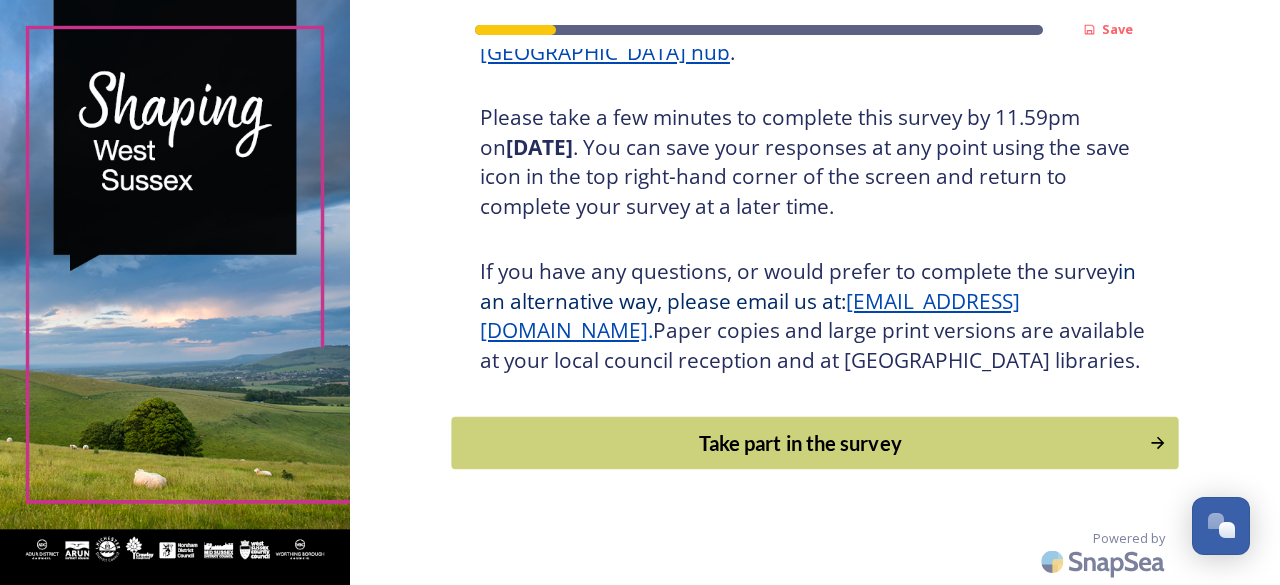 click on "Take part in the survey" at bounding box center [800, 443] 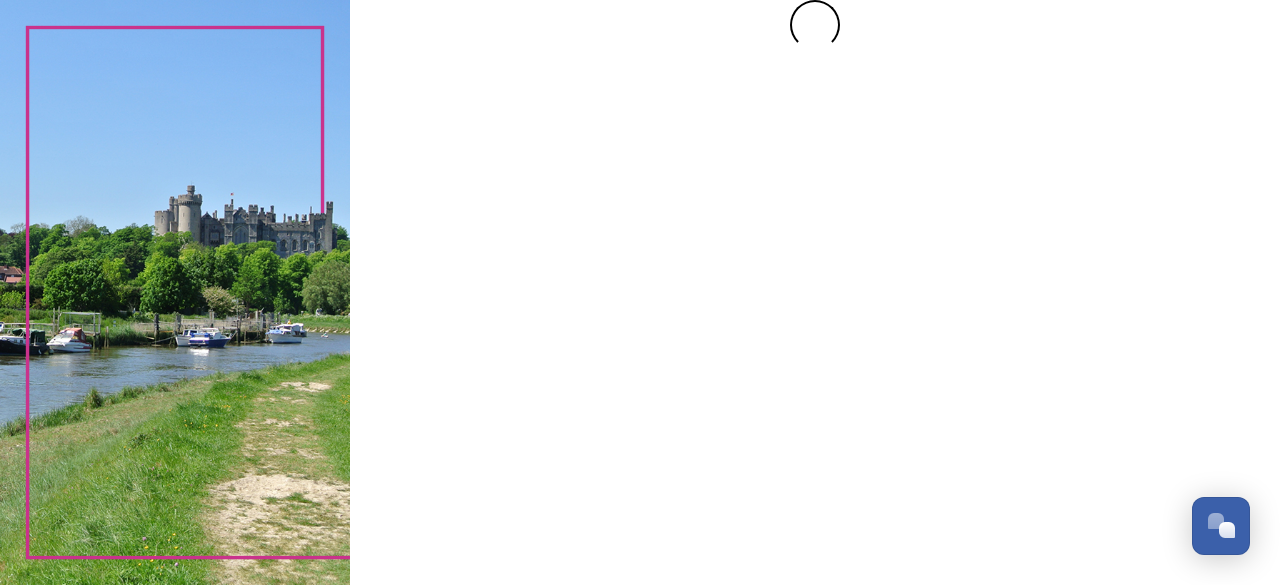 scroll, scrollTop: 0, scrollLeft: 0, axis: both 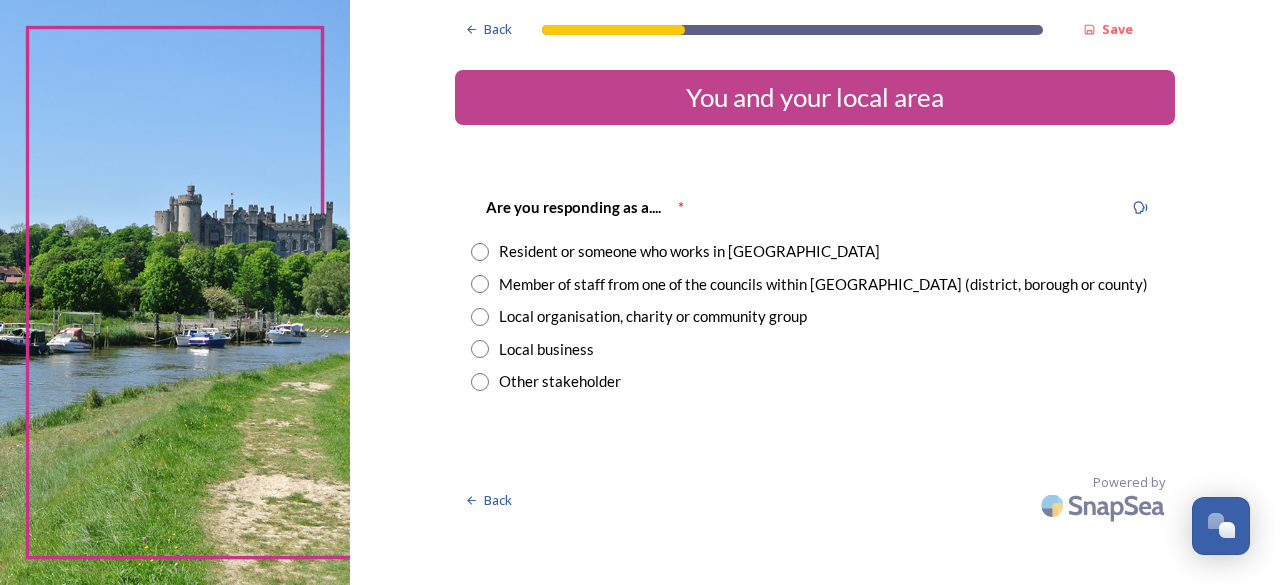 click at bounding box center (480, 252) 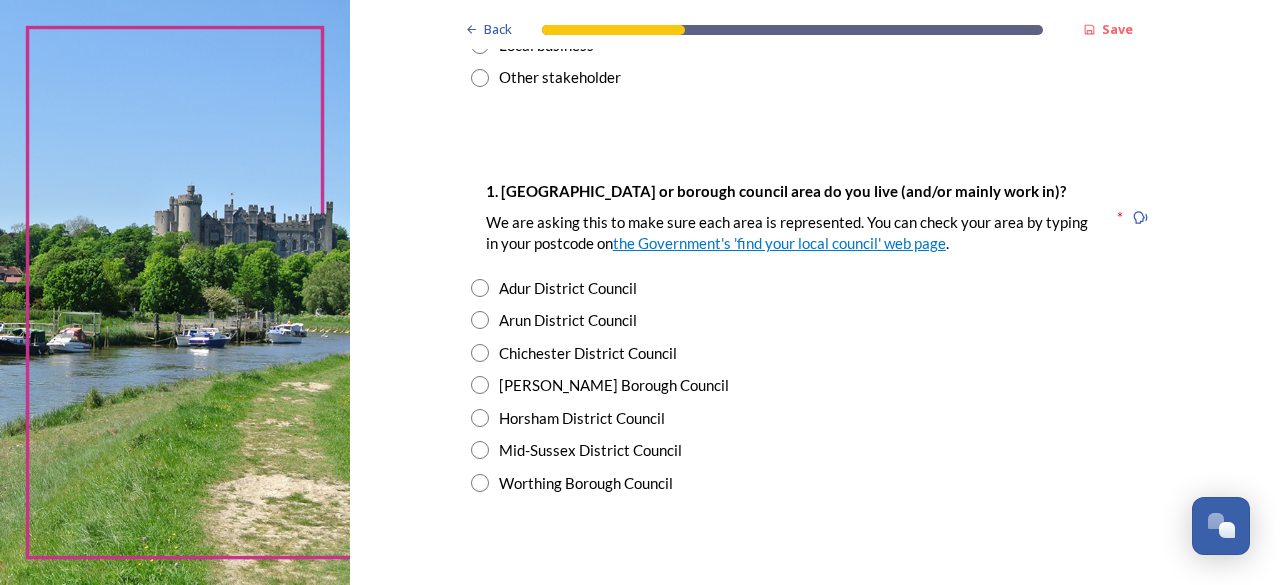 scroll, scrollTop: 400, scrollLeft: 0, axis: vertical 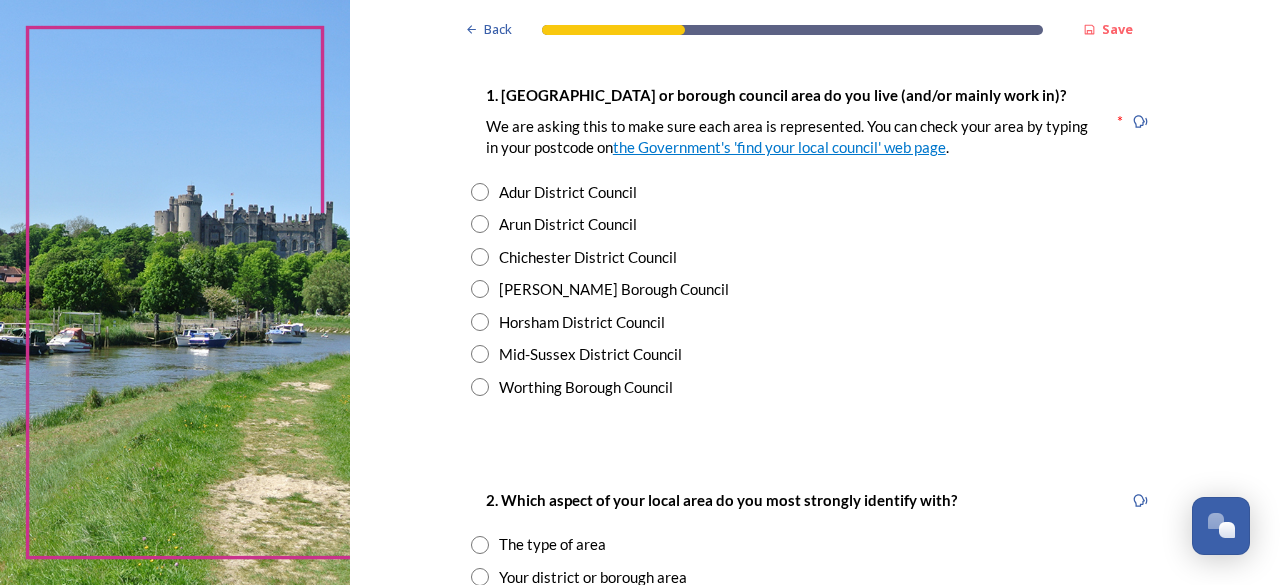 click at bounding box center (480, 322) 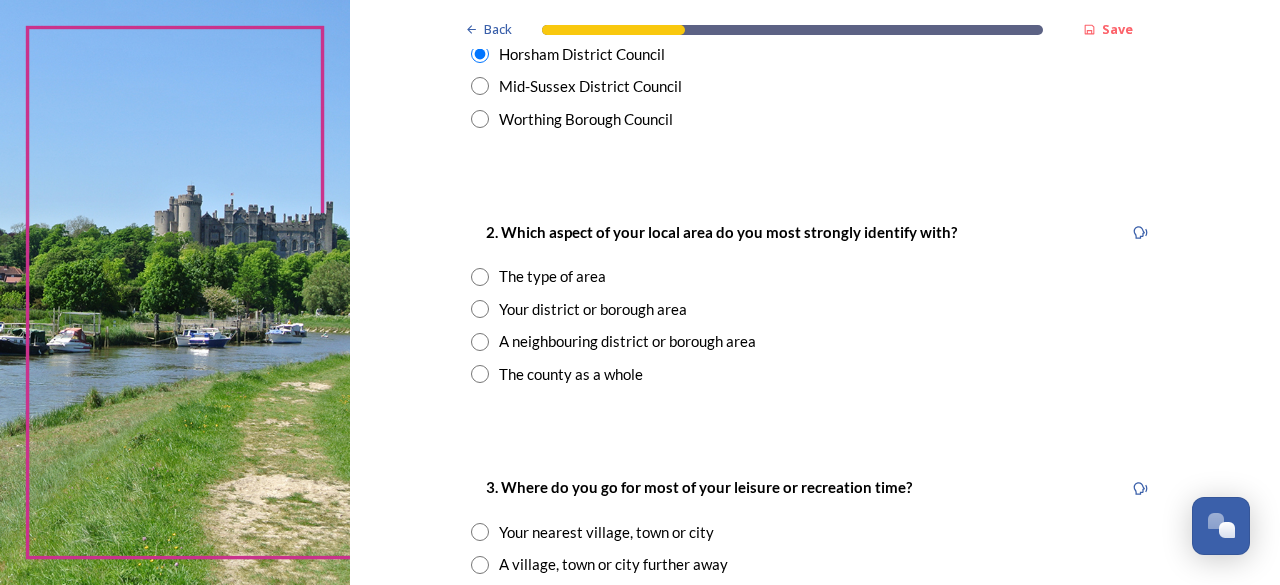 scroll, scrollTop: 700, scrollLeft: 0, axis: vertical 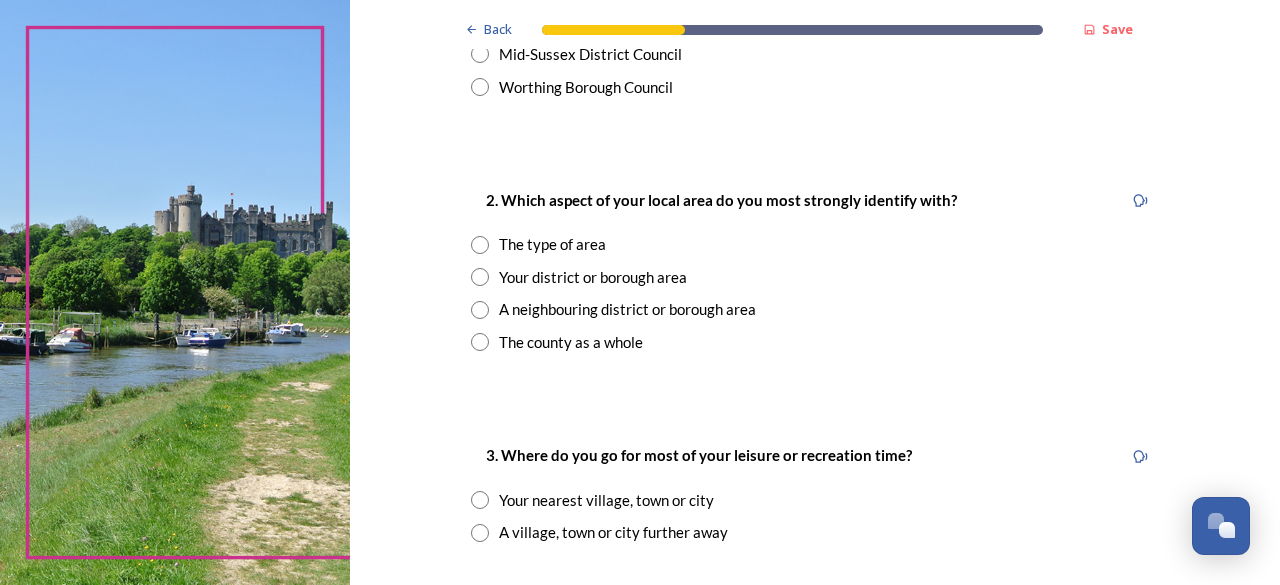 click at bounding box center [480, 277] 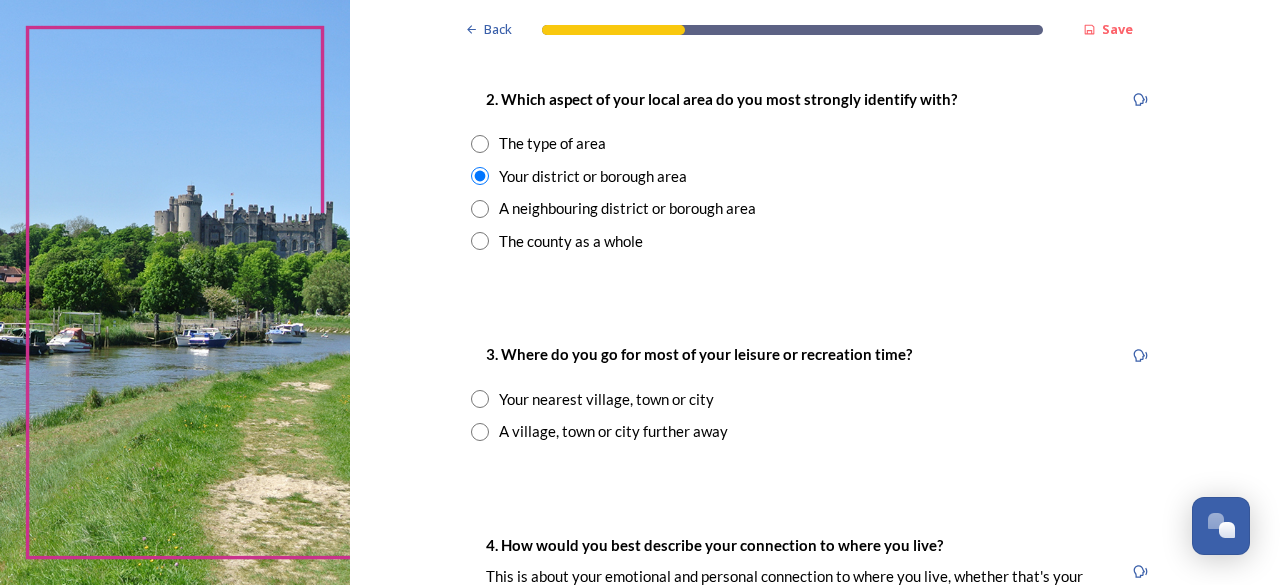 scroll, scrollTop: 900, scrollLeft: 0, axis: vertical 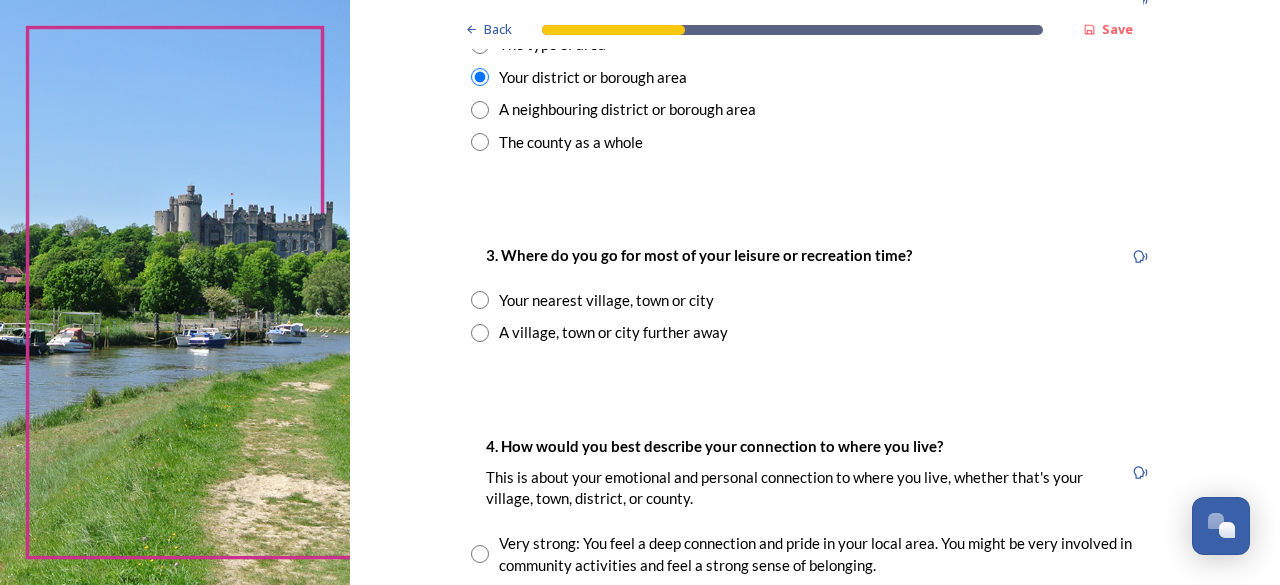 click at bounding box center (480, 300) 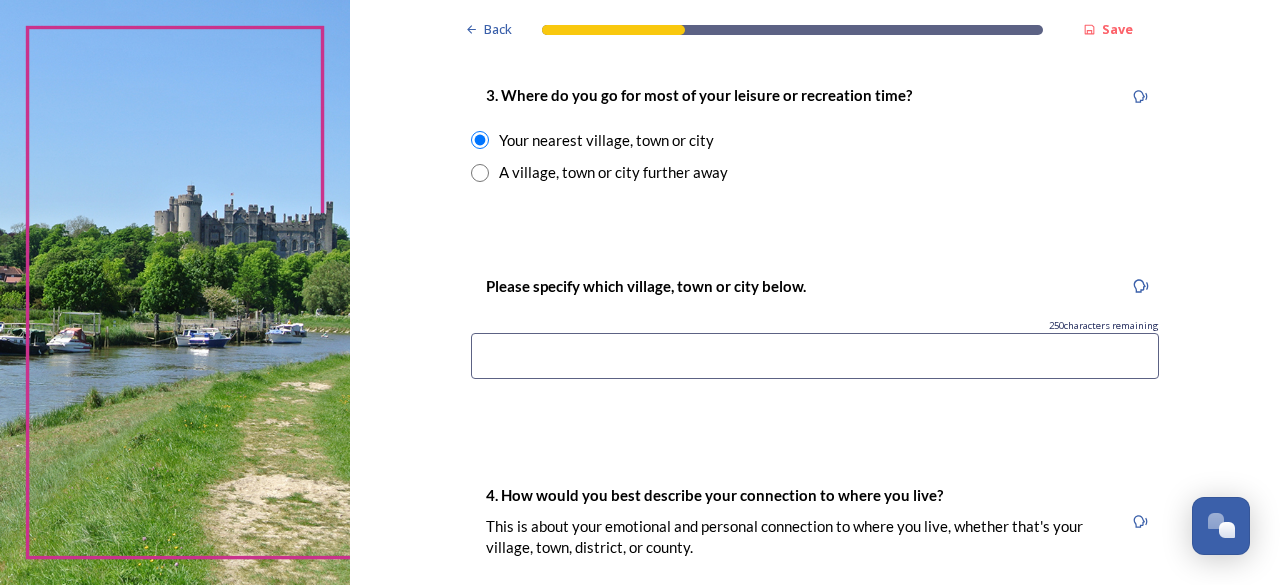 scroll, scrollTop: 1200, scrollLeft: 0, axis: vertical 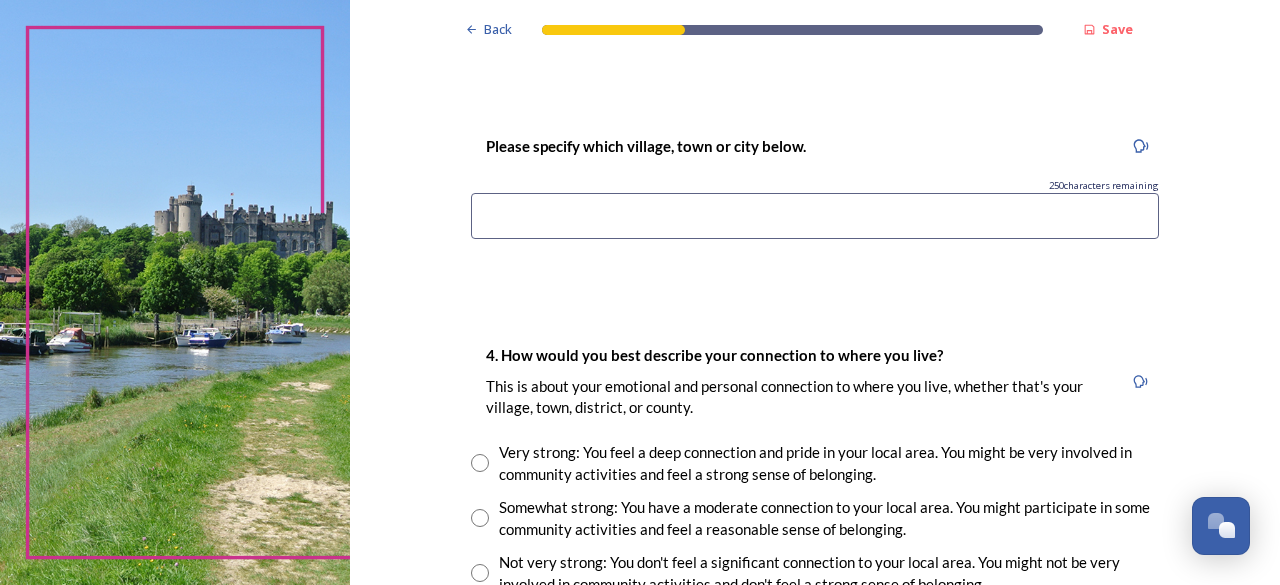 click at bounding box center [815, 216] 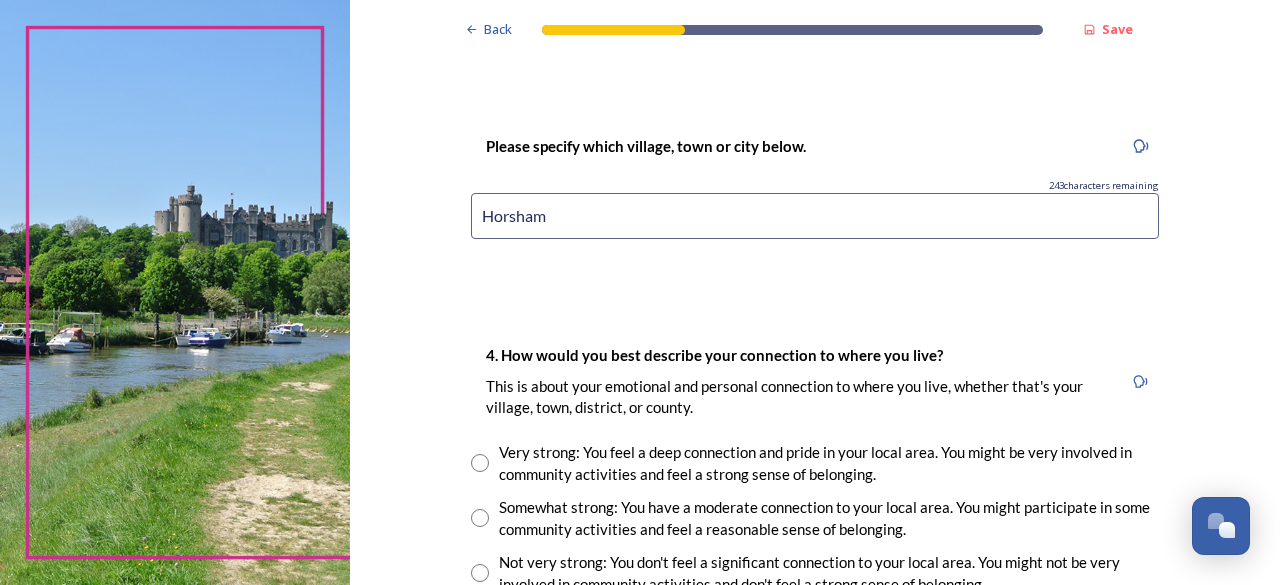type on "Horsham" 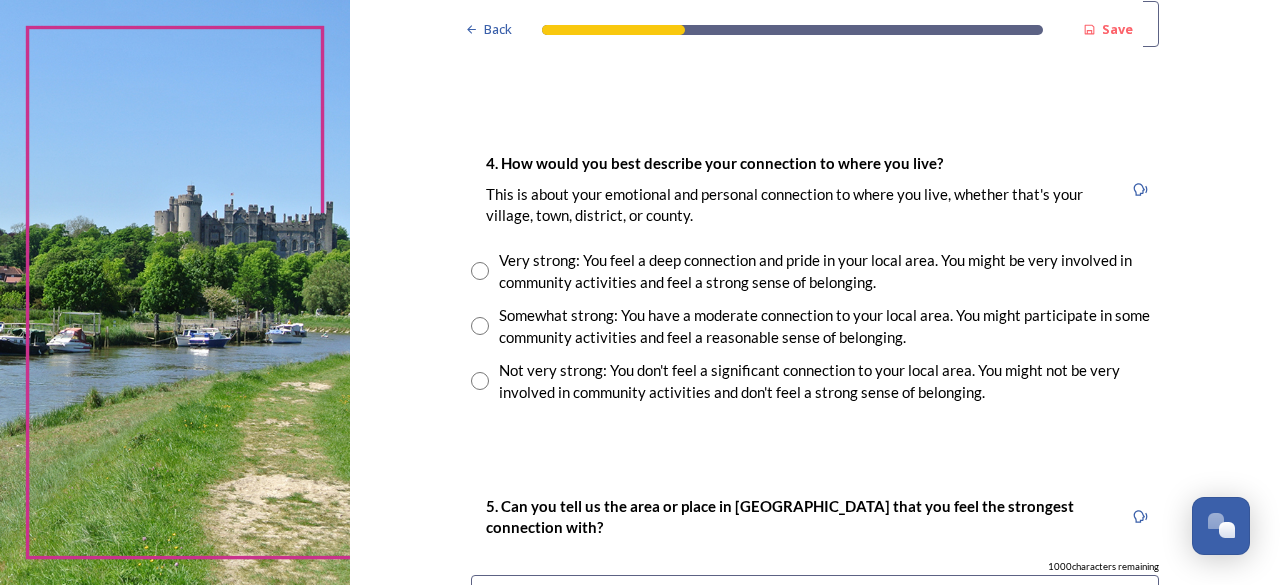 scroll, scrollTop: 1400, scrollLeft: 0, axis: vertical 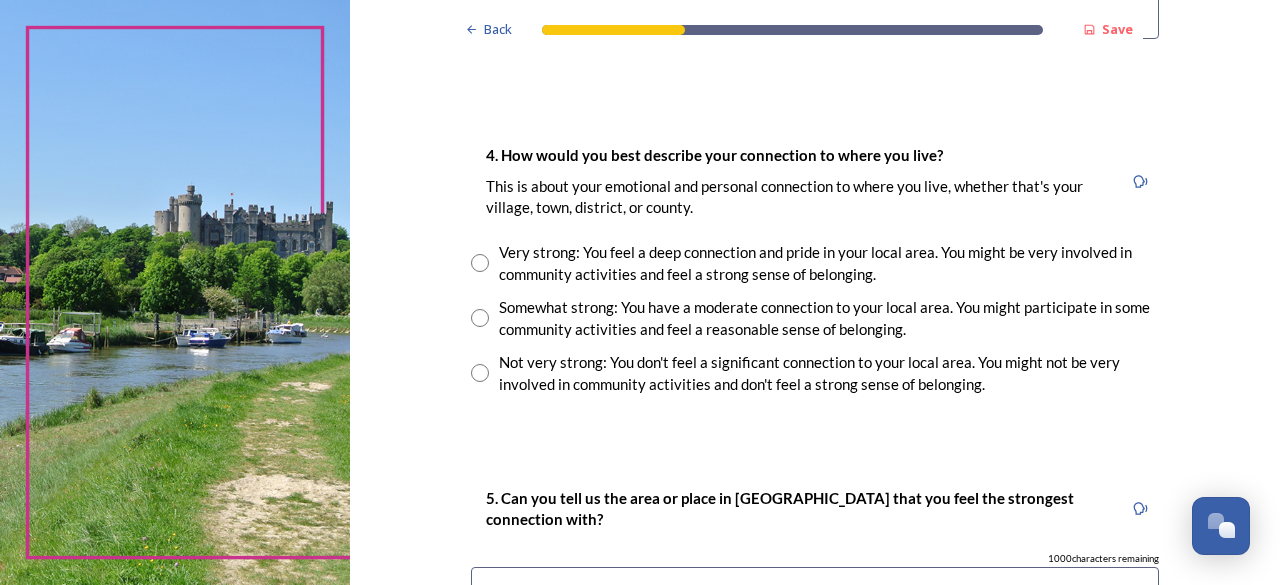 click at bounding box center [480, 318] 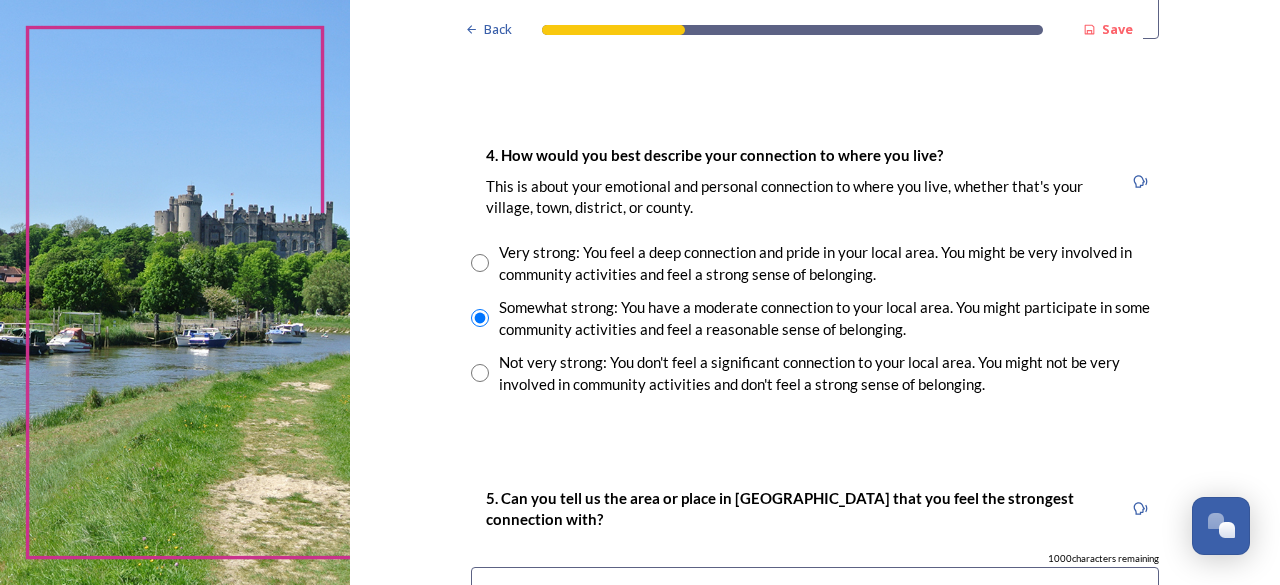 click at bounding box center [480, 263] 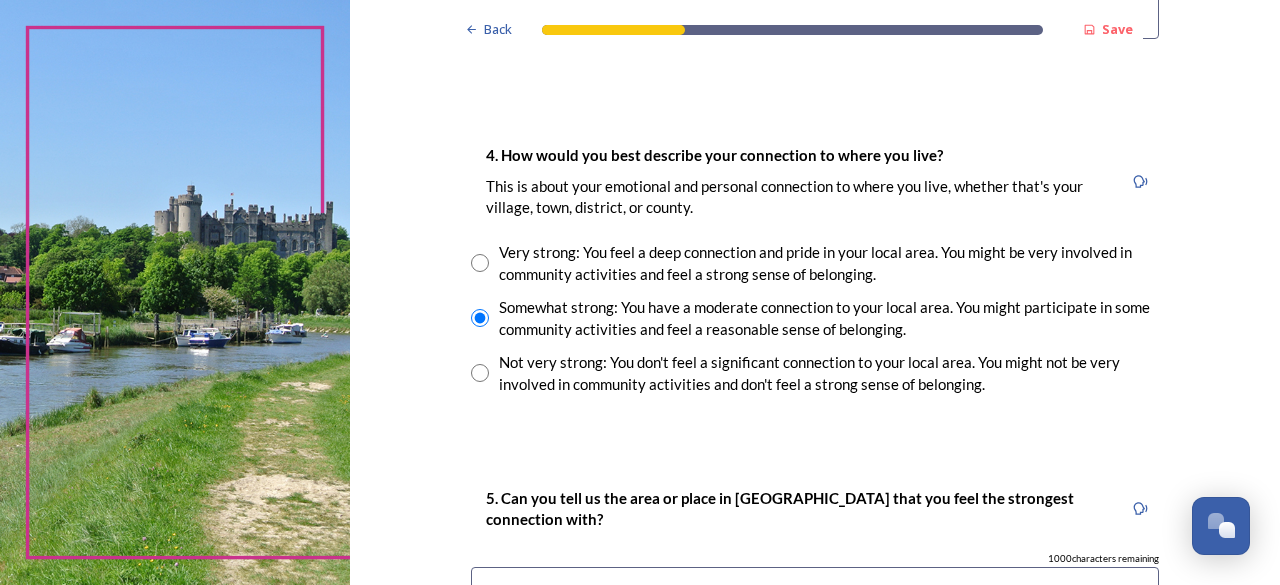 radio on "true" 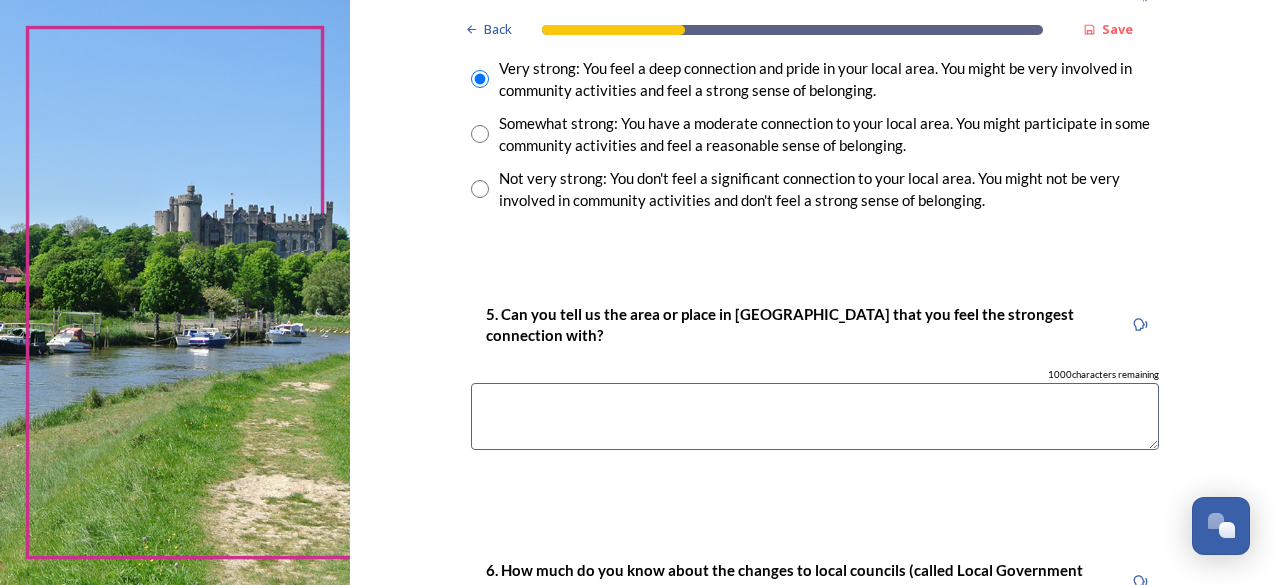 scroll, scrollTop: 1700, scrollLeft: 0, axis: vertical 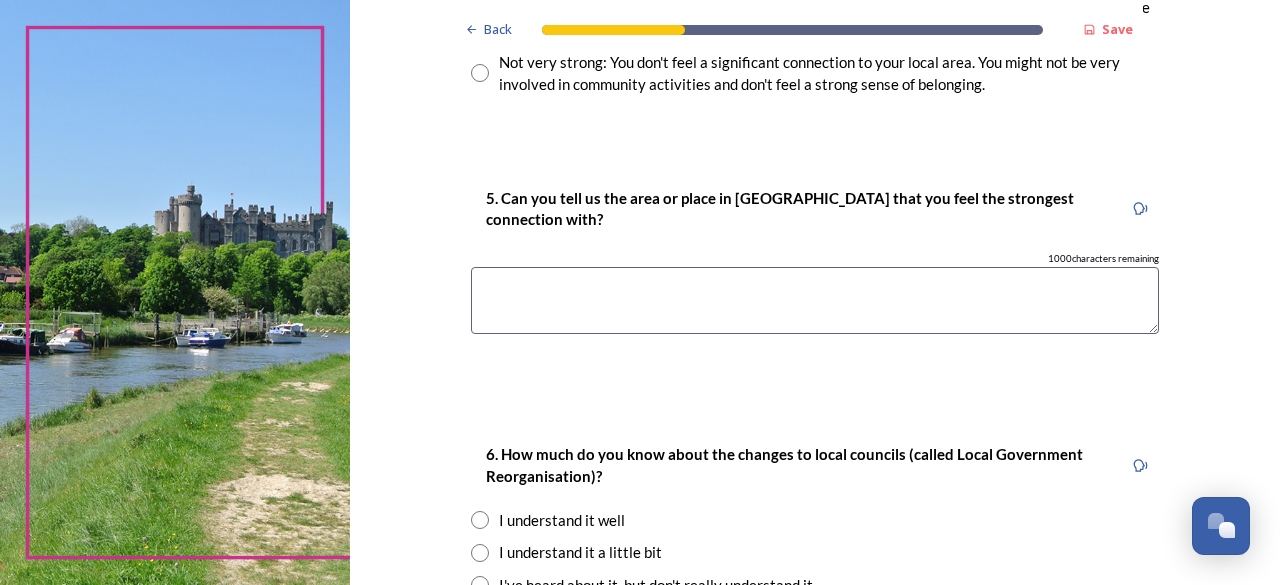 click at bounding box center [815, 300] 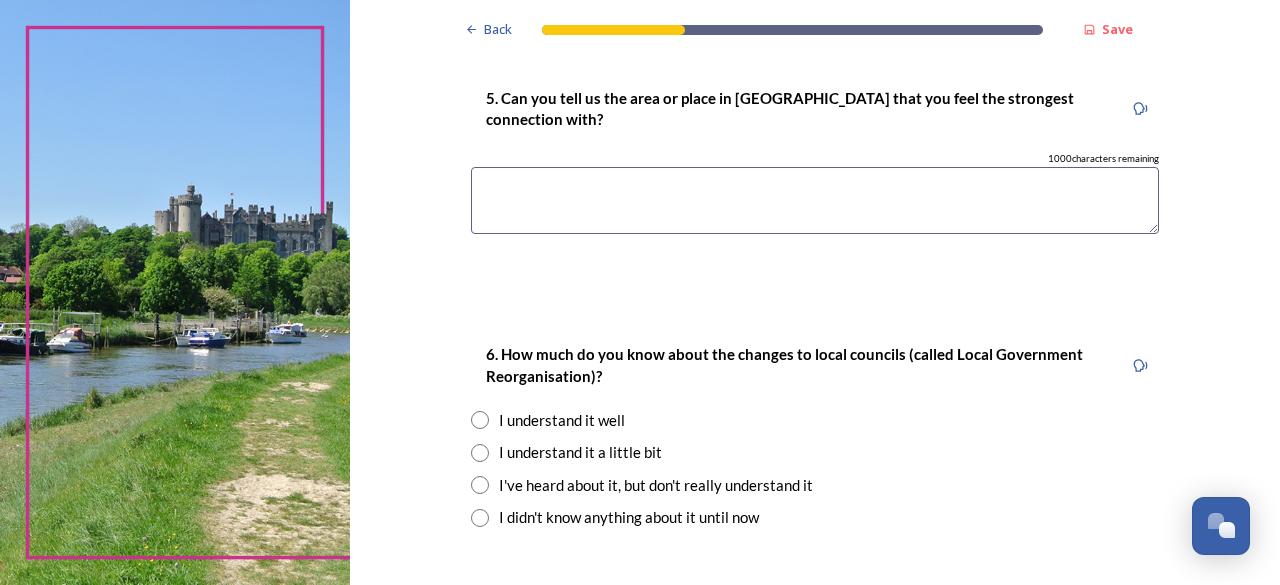 click at bounding box center (480, 420) 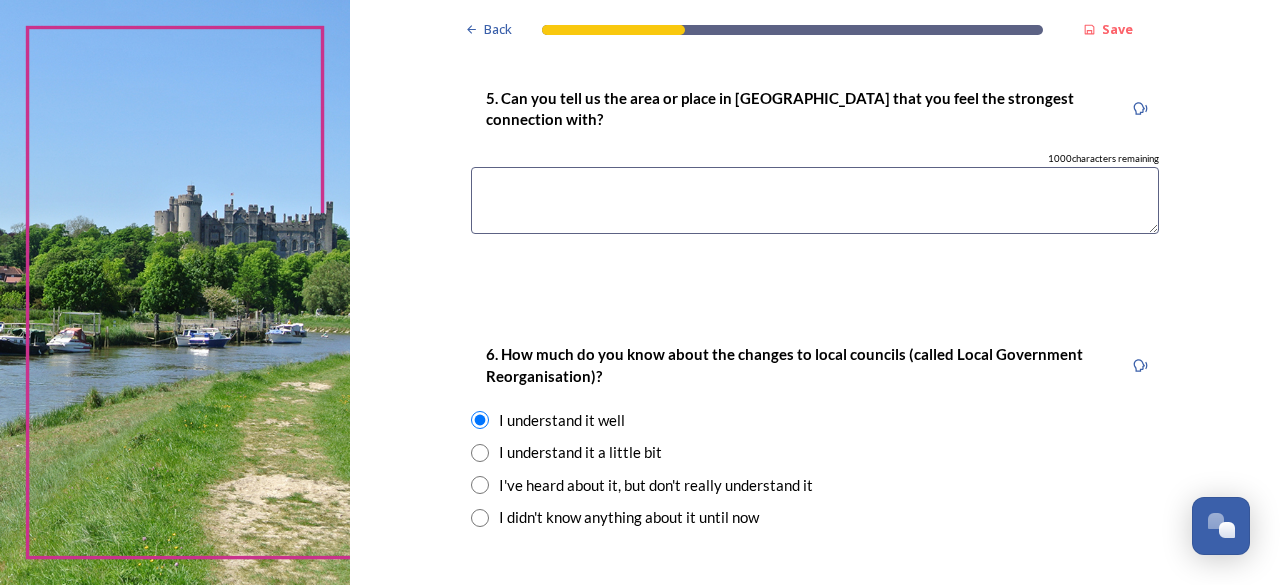 scroll, scrollTop: 1700, scrollLeft: 0, axis: vertical 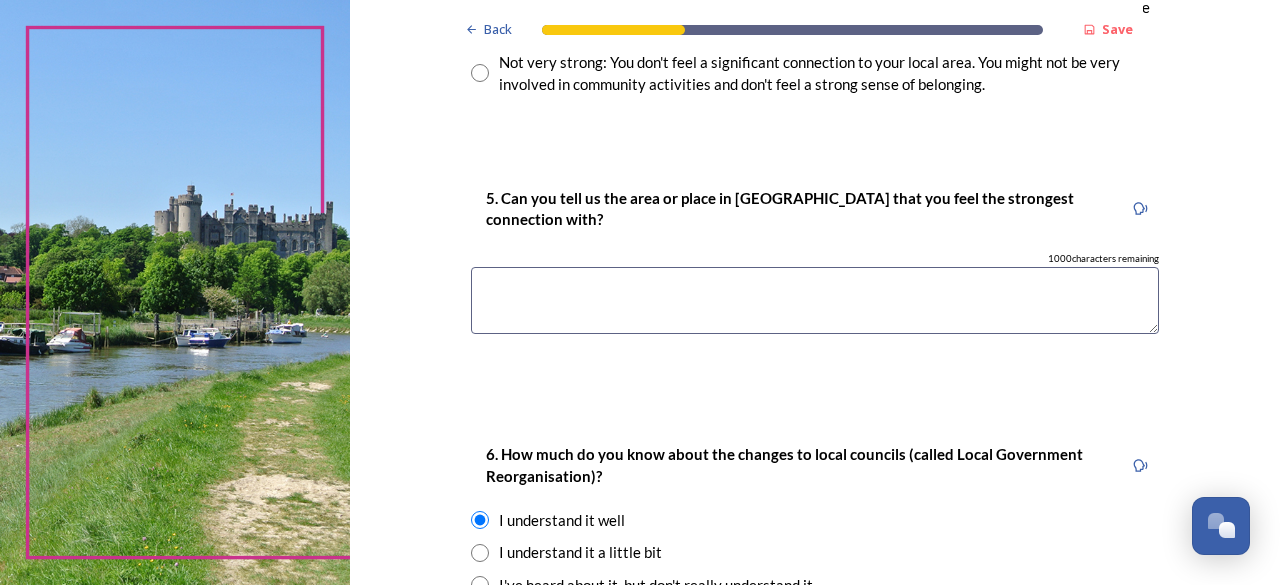drag, startPoint x: 486, startPoint y: 292, endPoint x: 863, endPoint y: 198, distance: 388.54214 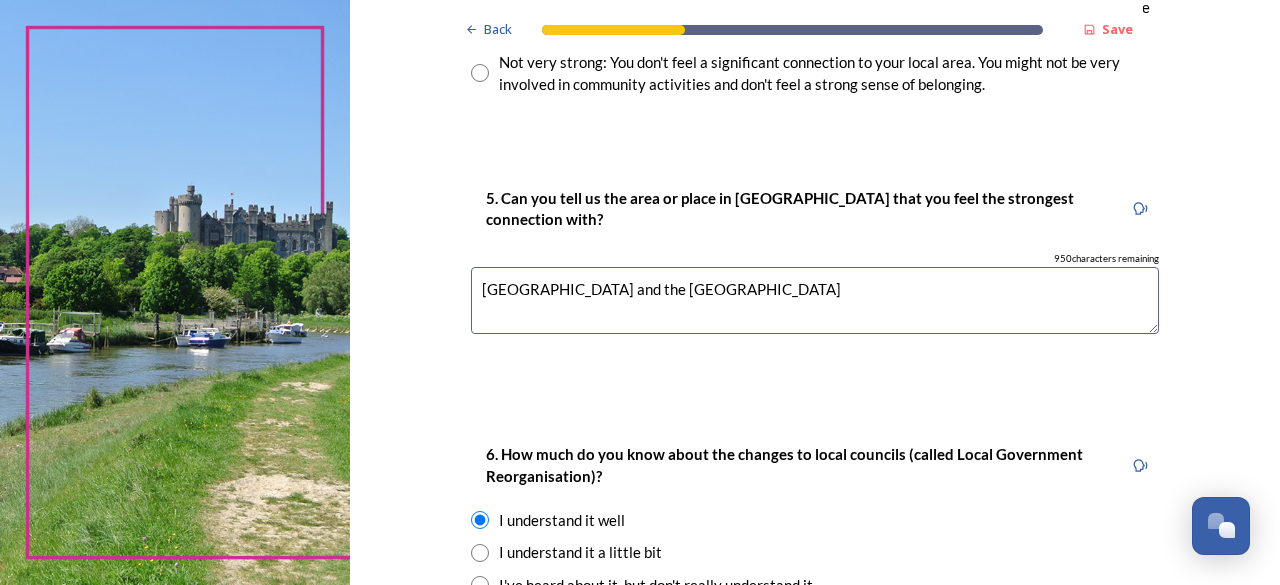 scroll, scrollTop: 1976, scrollLeft: 0, axis: vertical 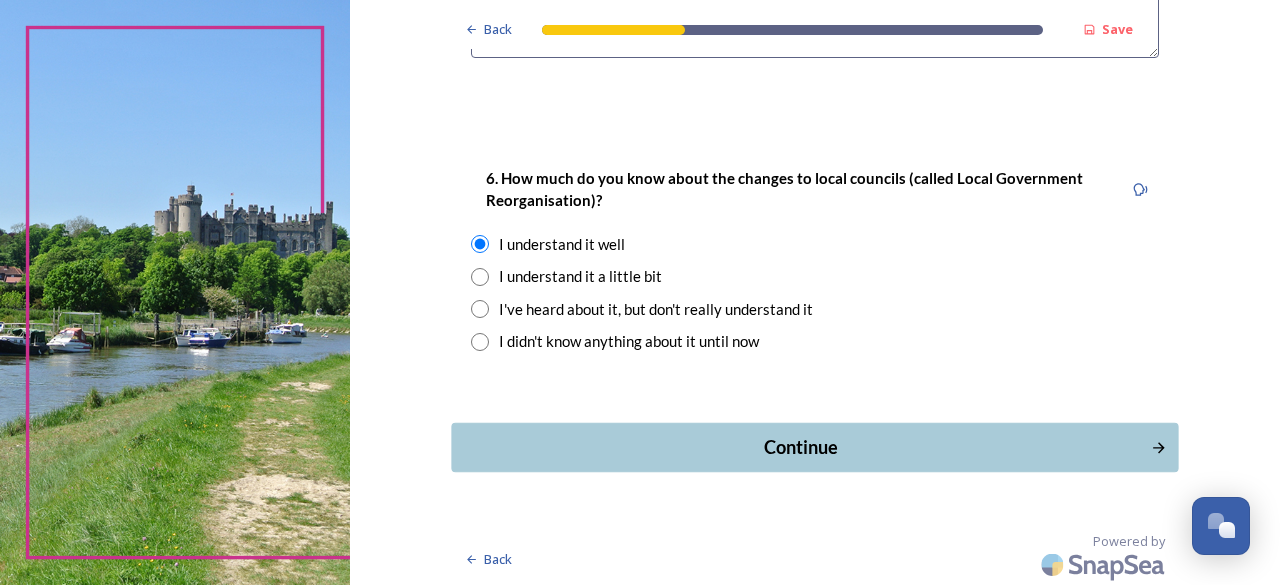 type on "[GEOGRAPHIC_DATA] and the [GEOGRAPHIC_DATA]" 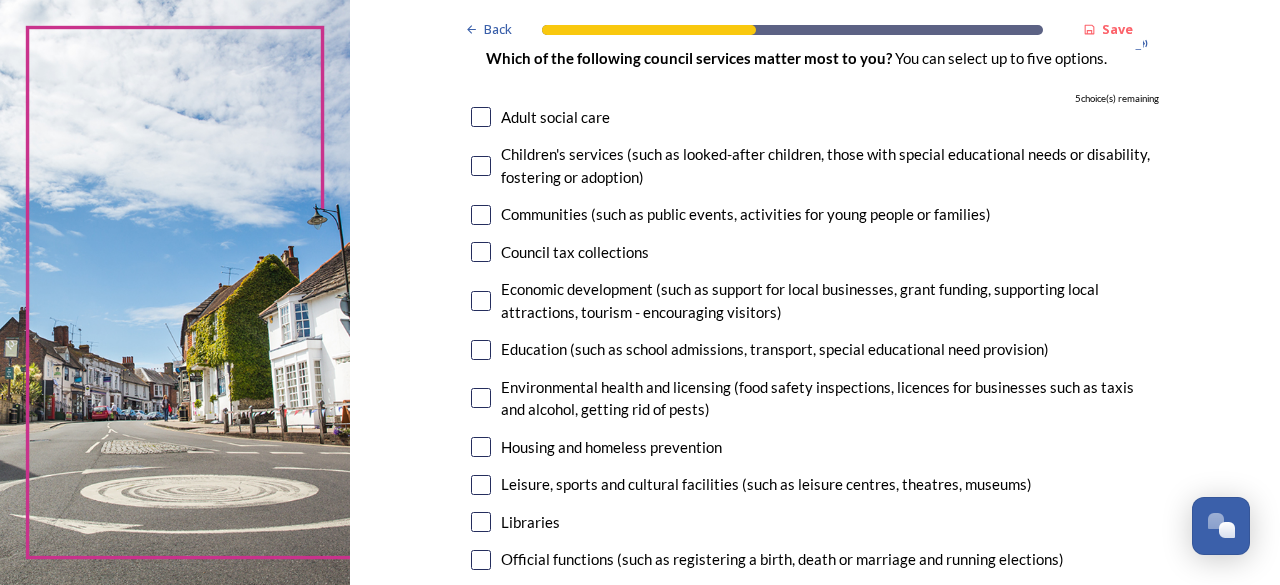 scroll, scrollTop: 300, scrollLeft: 0, axis: vertical 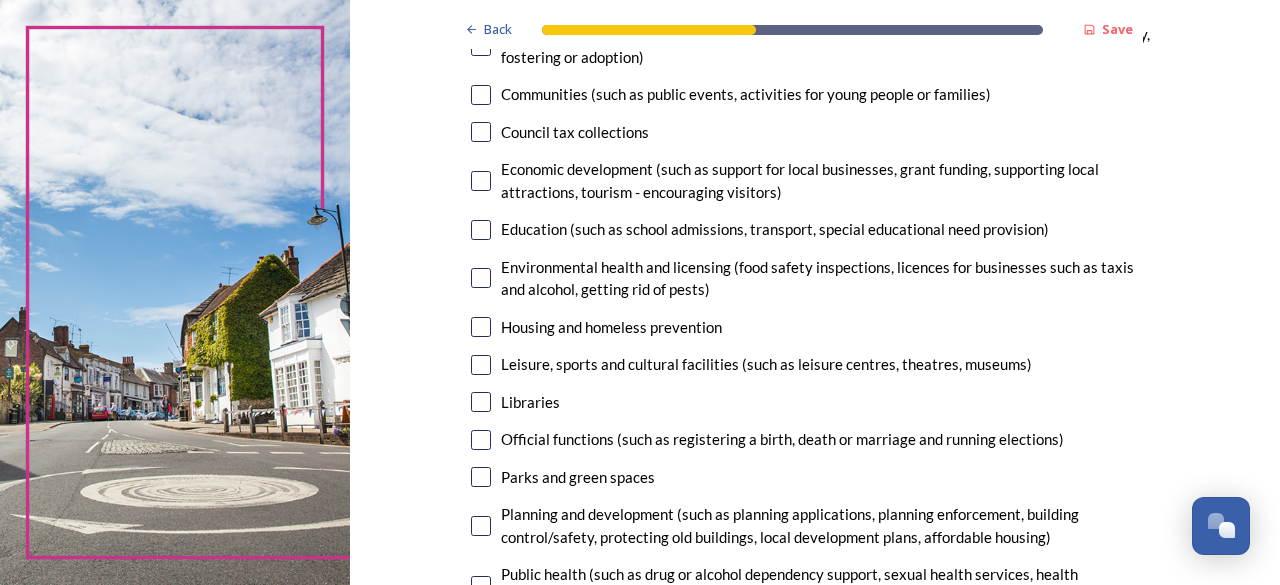 click at bounding box center [481, 365] 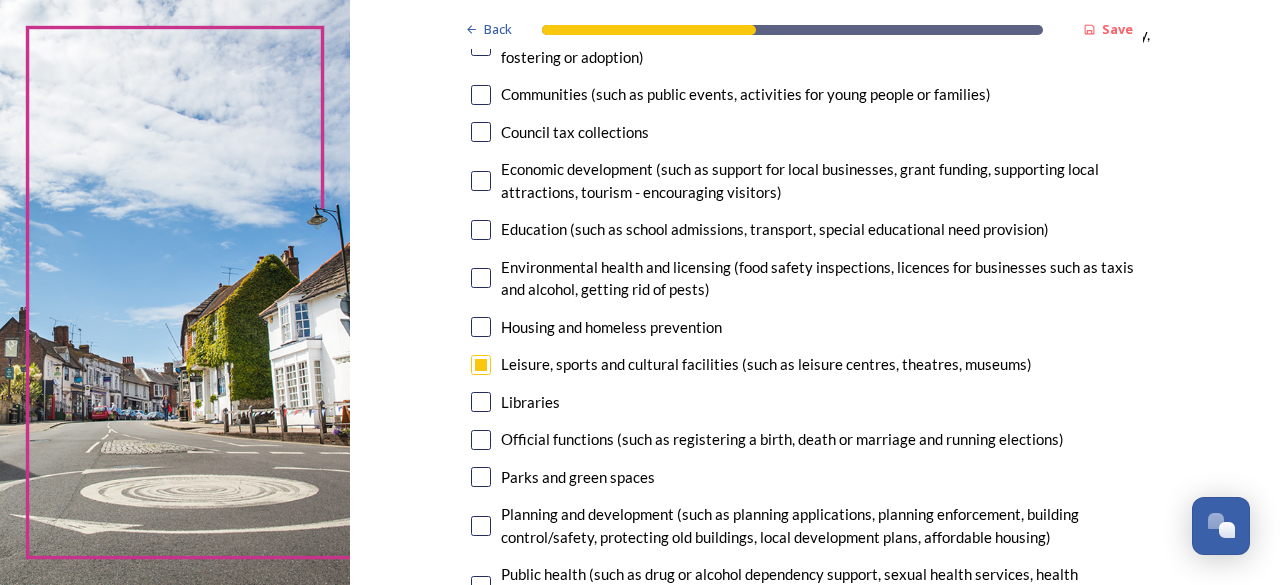 click at bounding box center [481, 477] 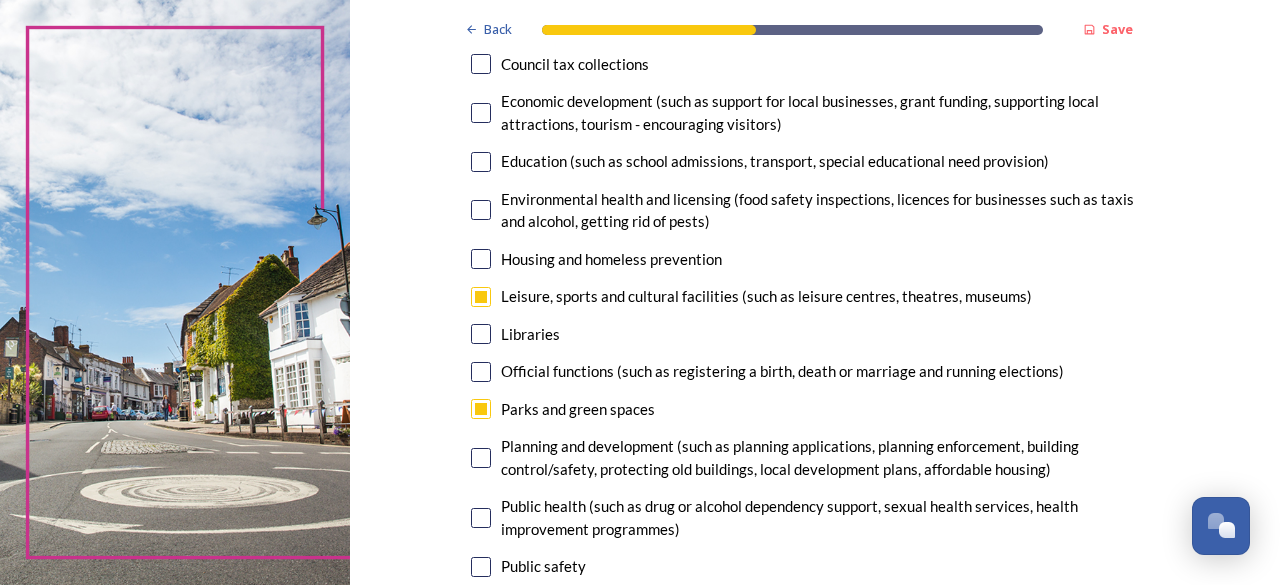 scroll, scrollTop: 400, scrollLeft: 0, axis: vertical 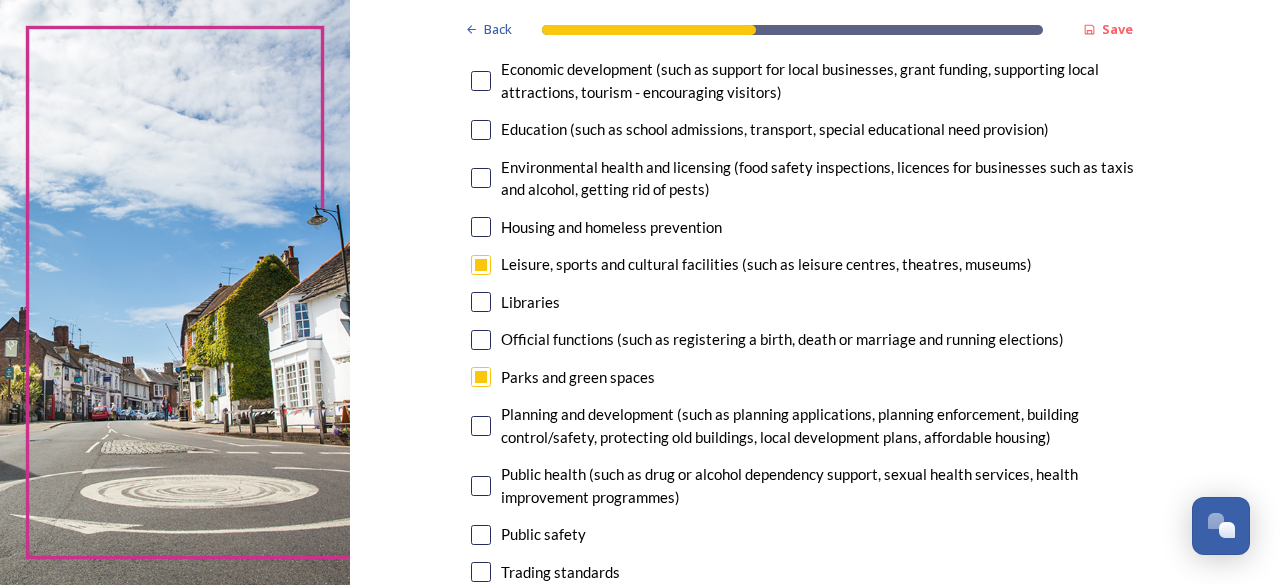 click at bounding box center (481, 426) 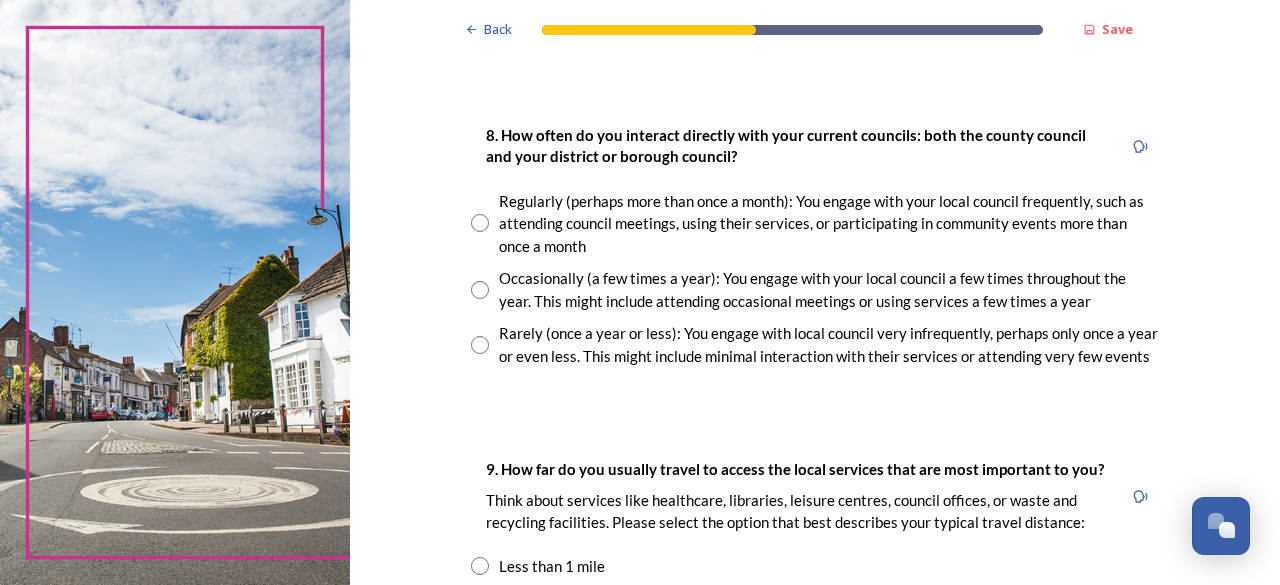 scroll, scrollTop: 1100, scrollLeft: 0, axis: vertical 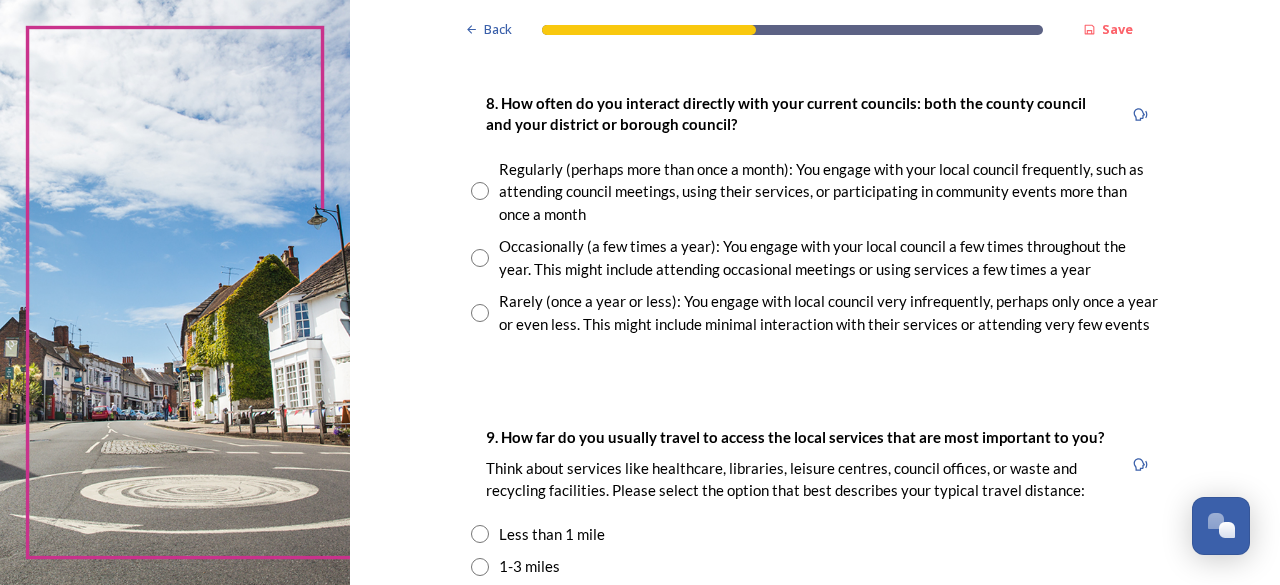 click at bounding box center (480, 258) 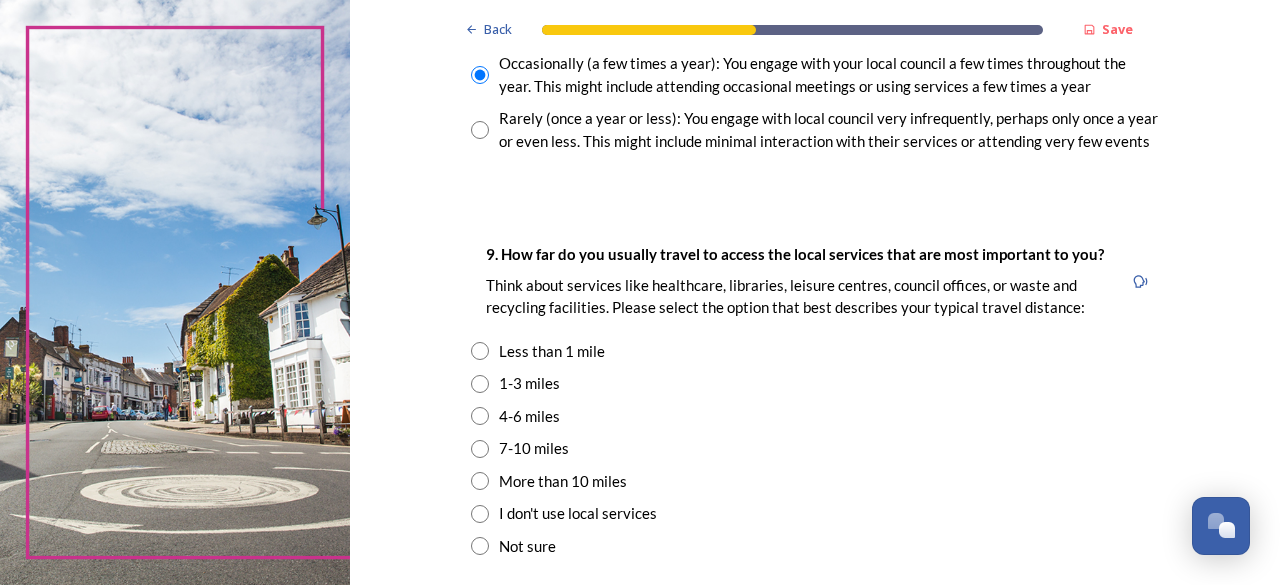 scroll, scrollTop: 1400, scrollLeft: 0, axis: vertical 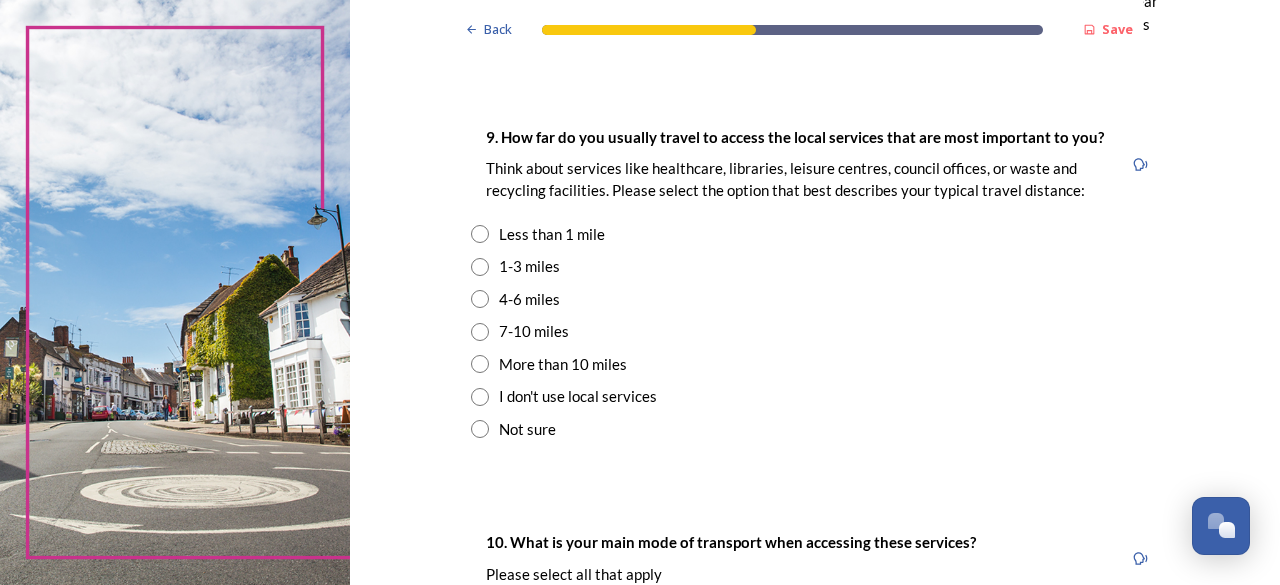 click at bounding box center (480, 267) 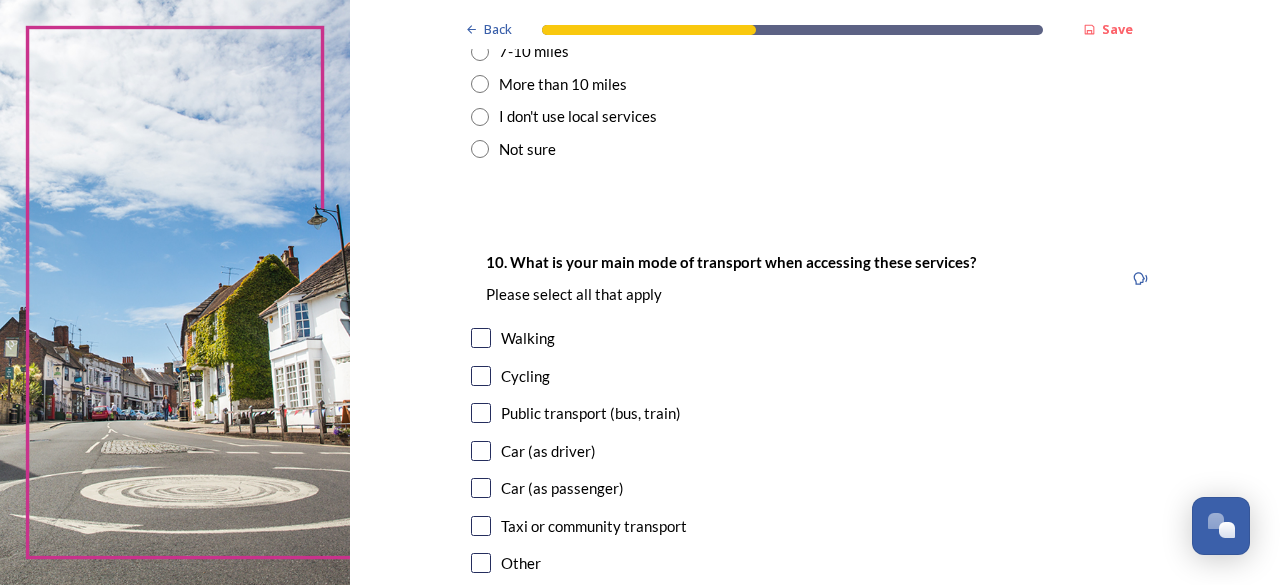 scroll, scrollTop: 1800, scrollLeft: 0, axis: vertical 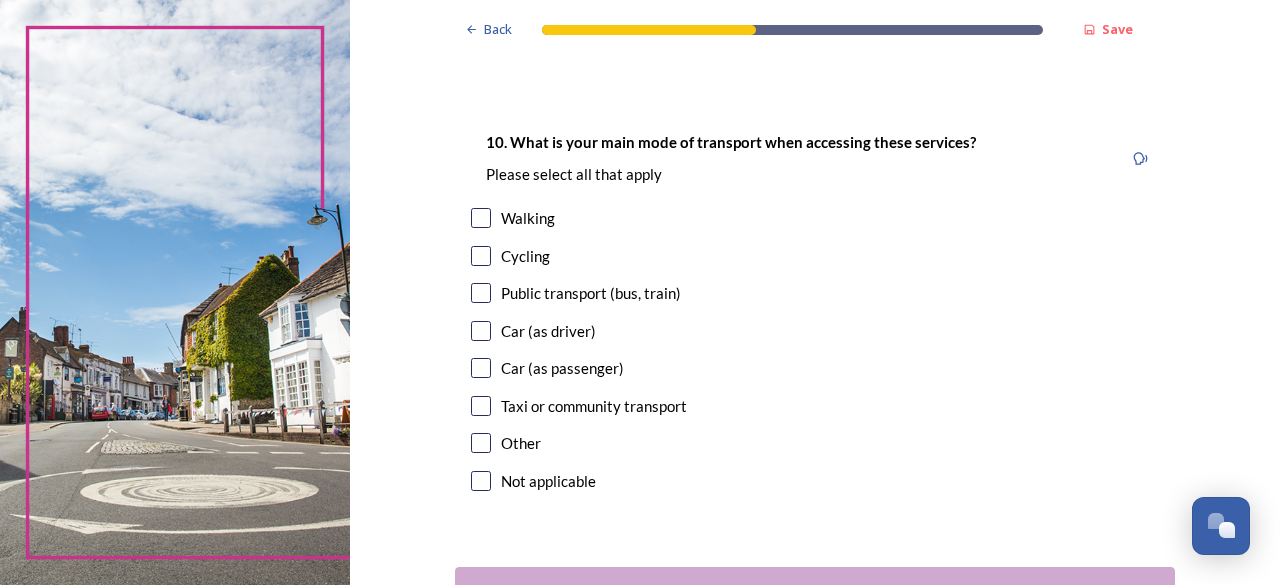 click at bounding box center (481, 331) 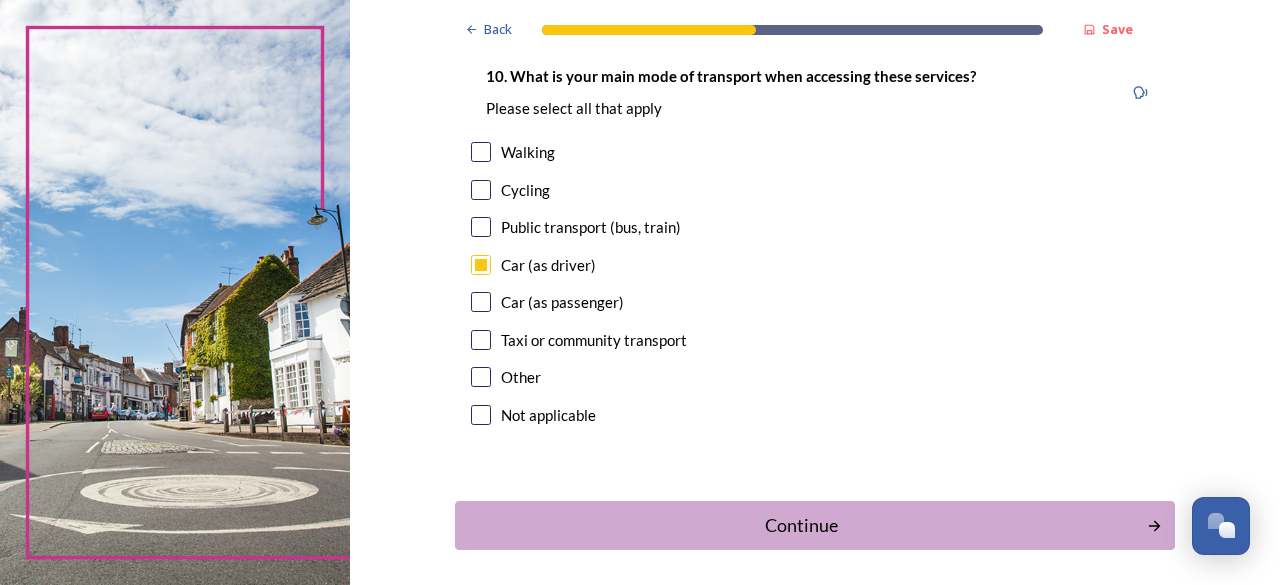 scroll, scrollTop: 1946, scrollLeft: 0, axis: vertical 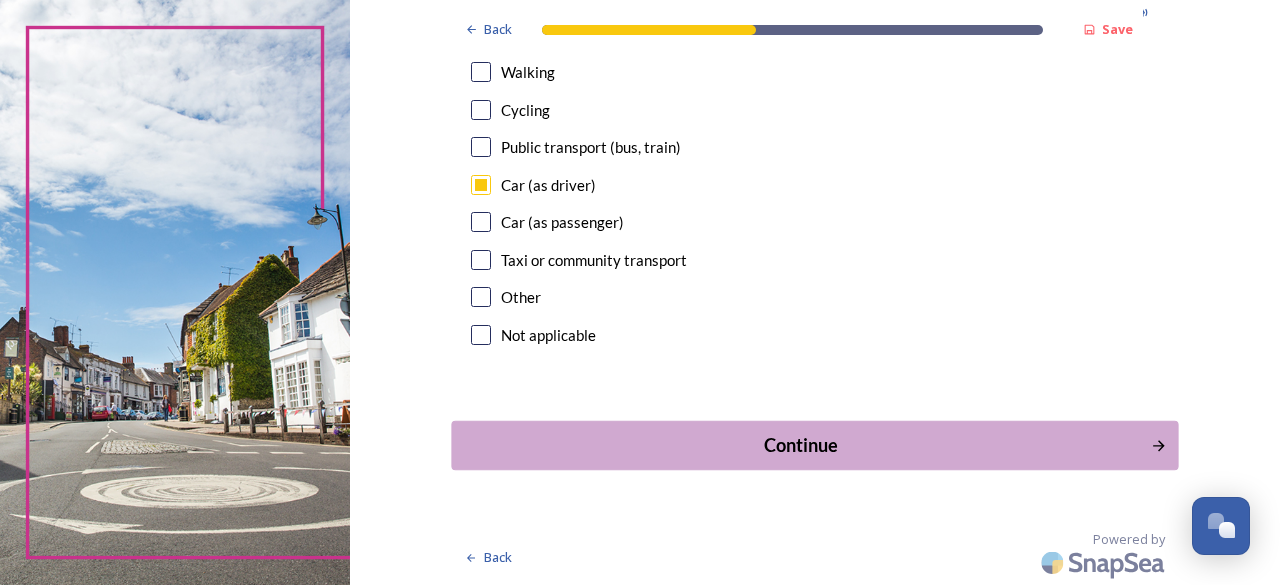 click on "Continue" at bounding box center [800, 445] 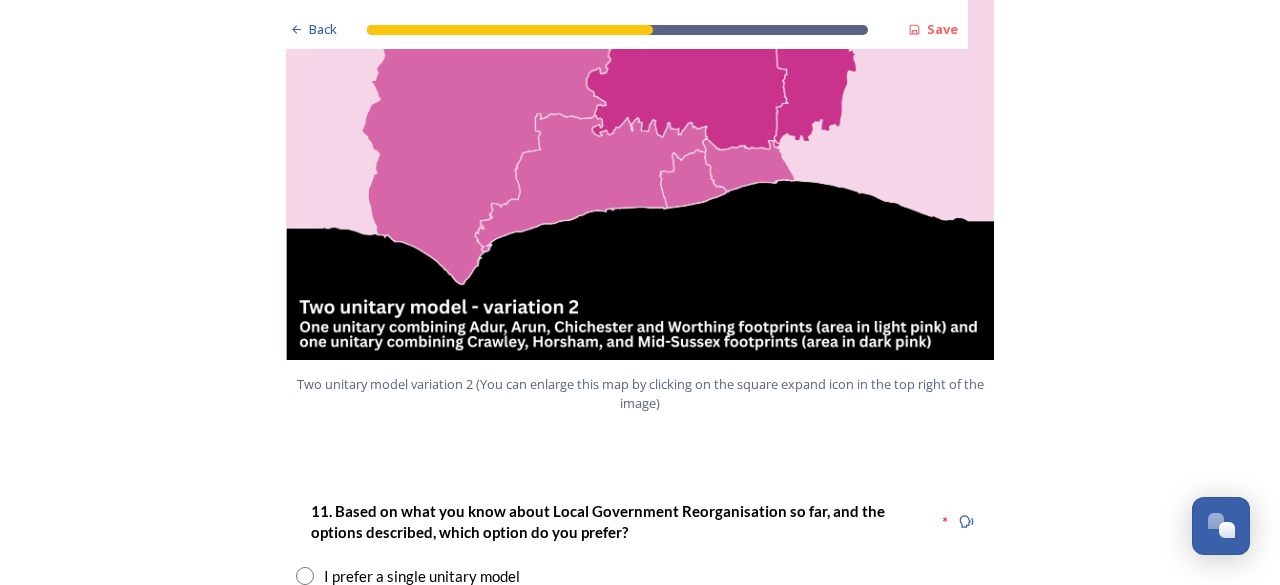 scroll, scrollTop: 1999, scrollLeft: 0, axis: vertical 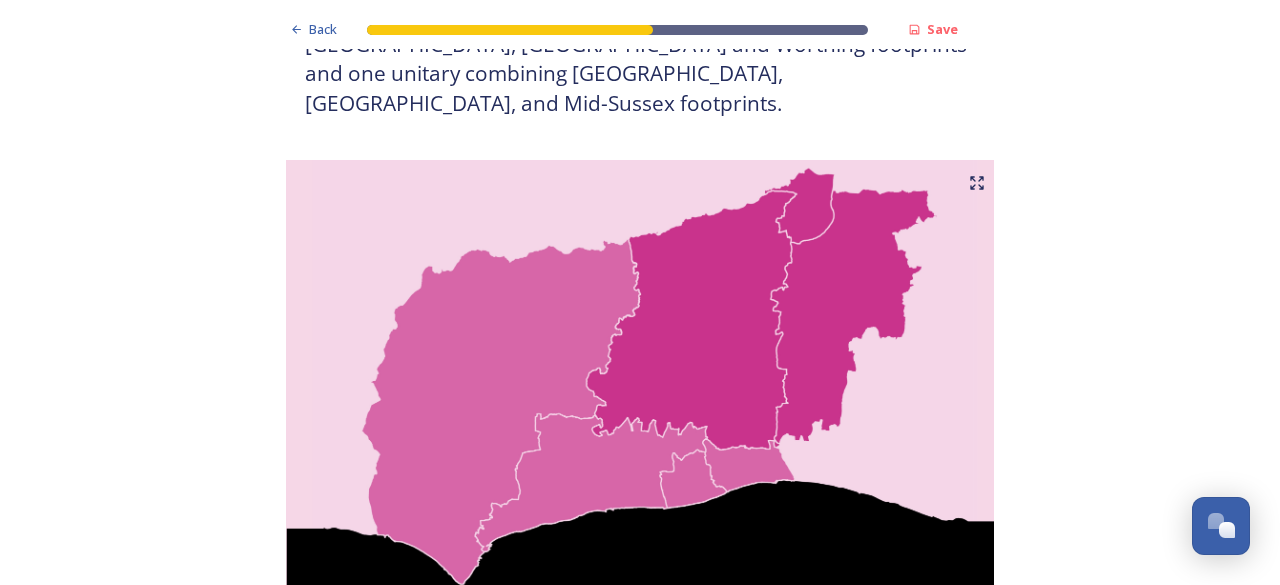 click 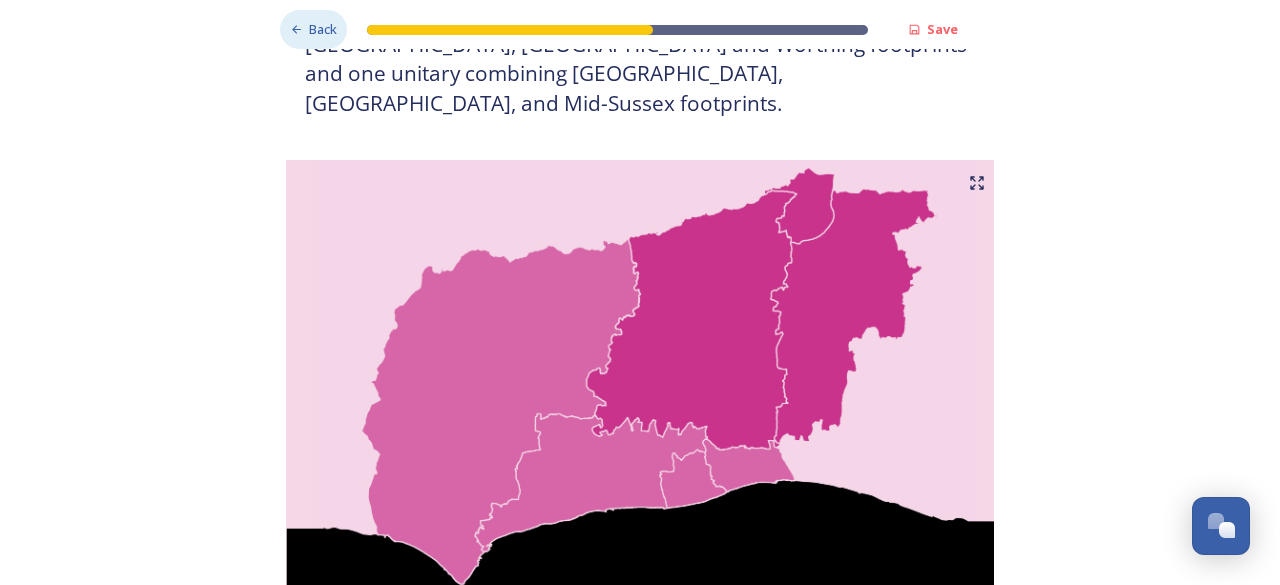 click on "Back" at bounding box center (323, 29) 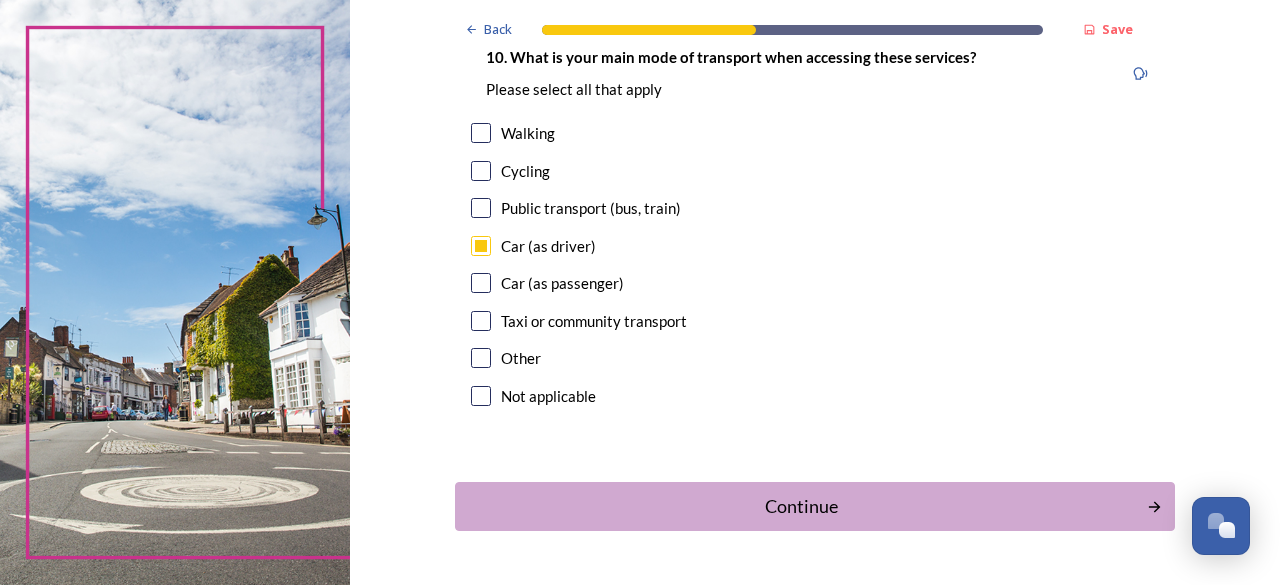 scroll, scrollTop: 1946, scrollLeft: 0, axis: vertical 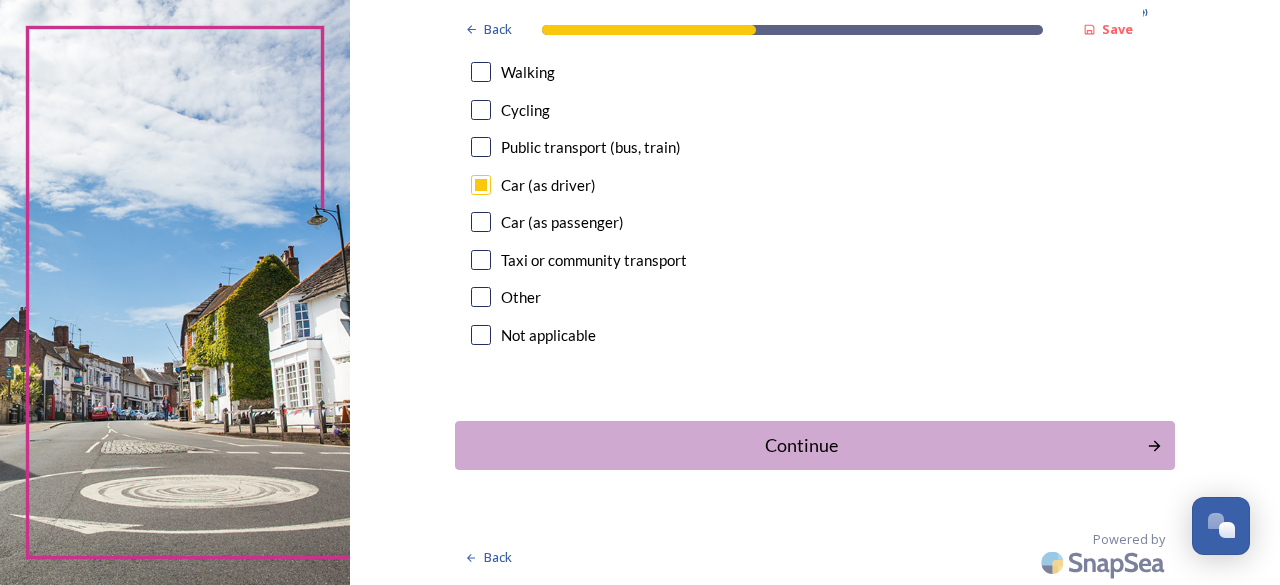 drag, startPoint x: 798, startPoint y: 431, endPoint x: 784, endPoint y: 444, distance: 19.104973 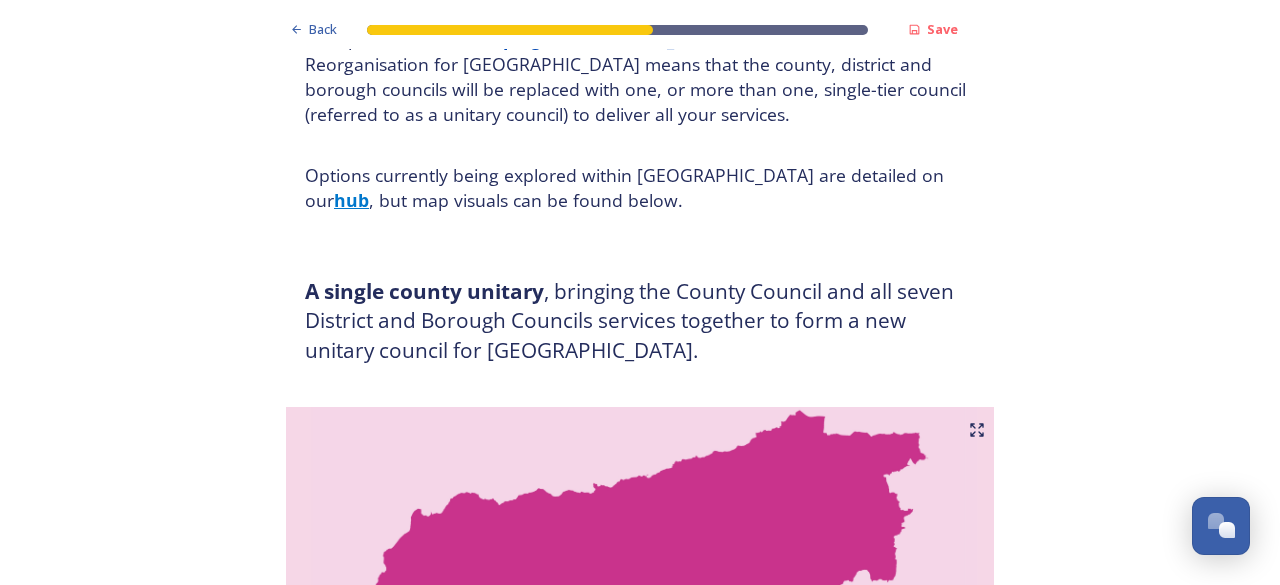 scroll, scrollTop: 100, scrollLeft: 0, axis: vertical 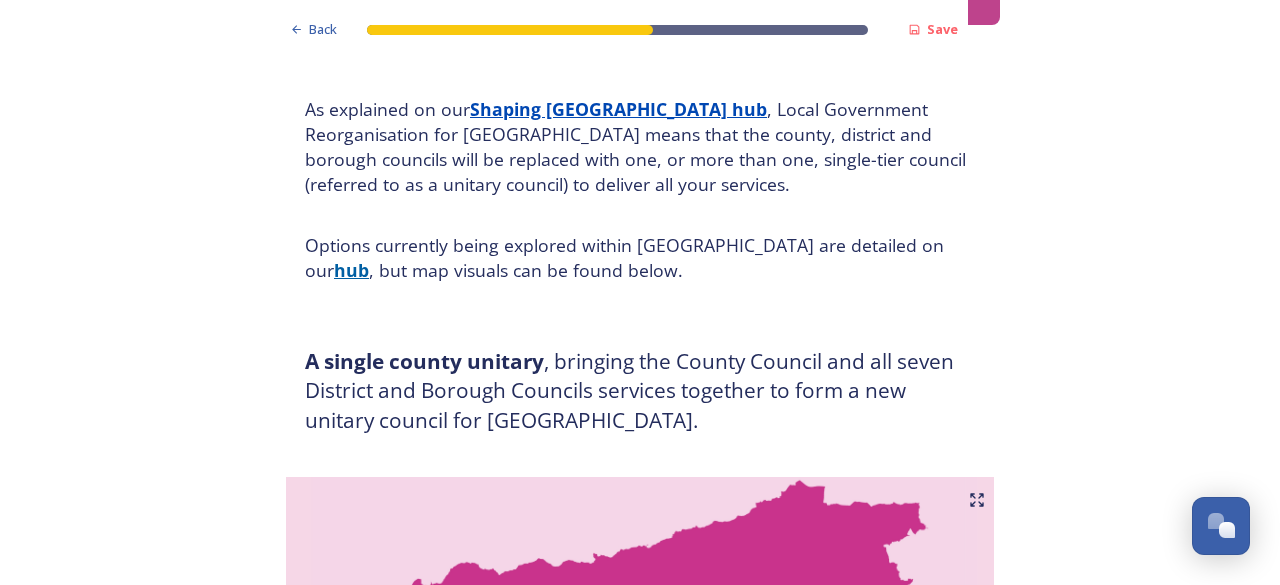 click on "hub" at bounding box center [351, 270] 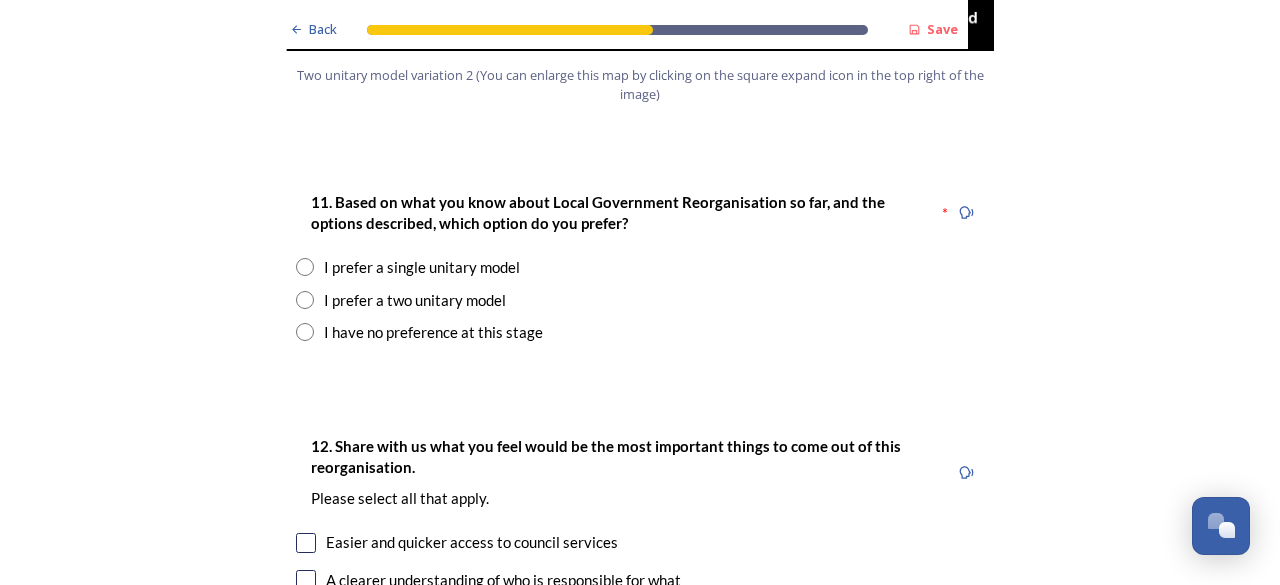 scroll, scrollTop: 2600, scrollLeft: 0, axis: vertical 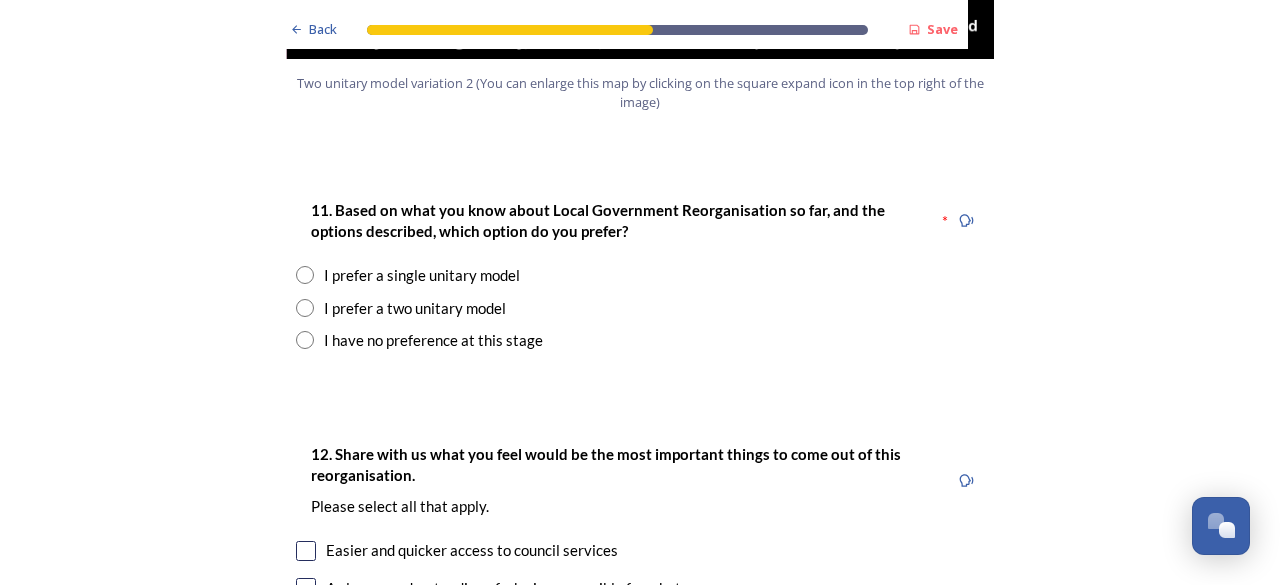 click at bounding box center (305, 340) 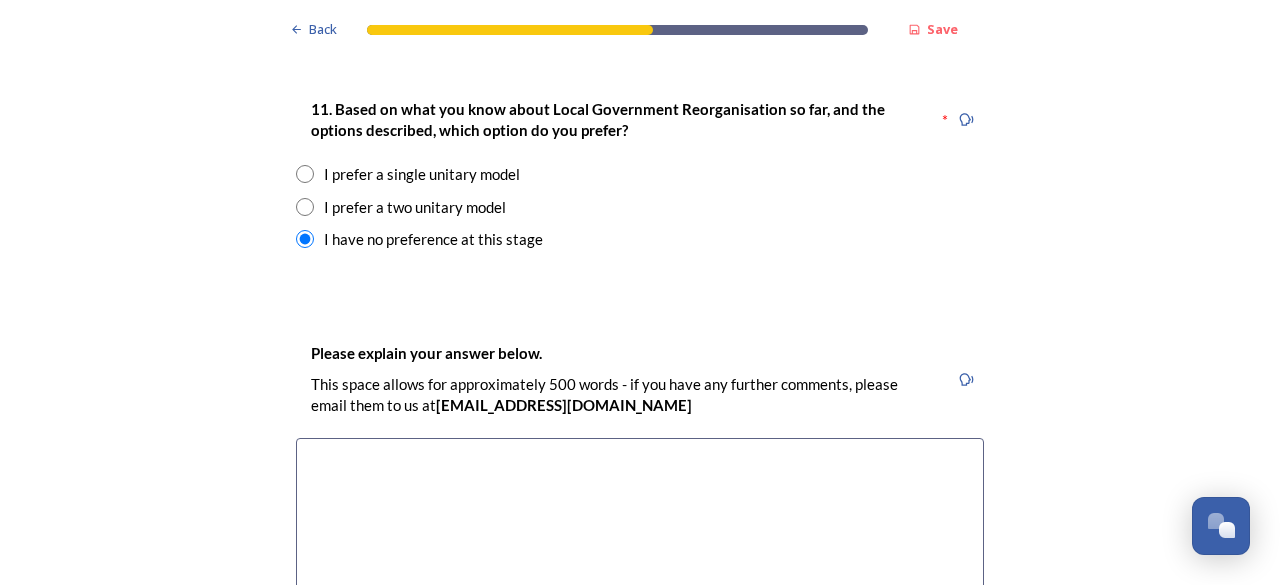 scroll, scrollTop: 2800, scrollLeft: 0, axis: vertical 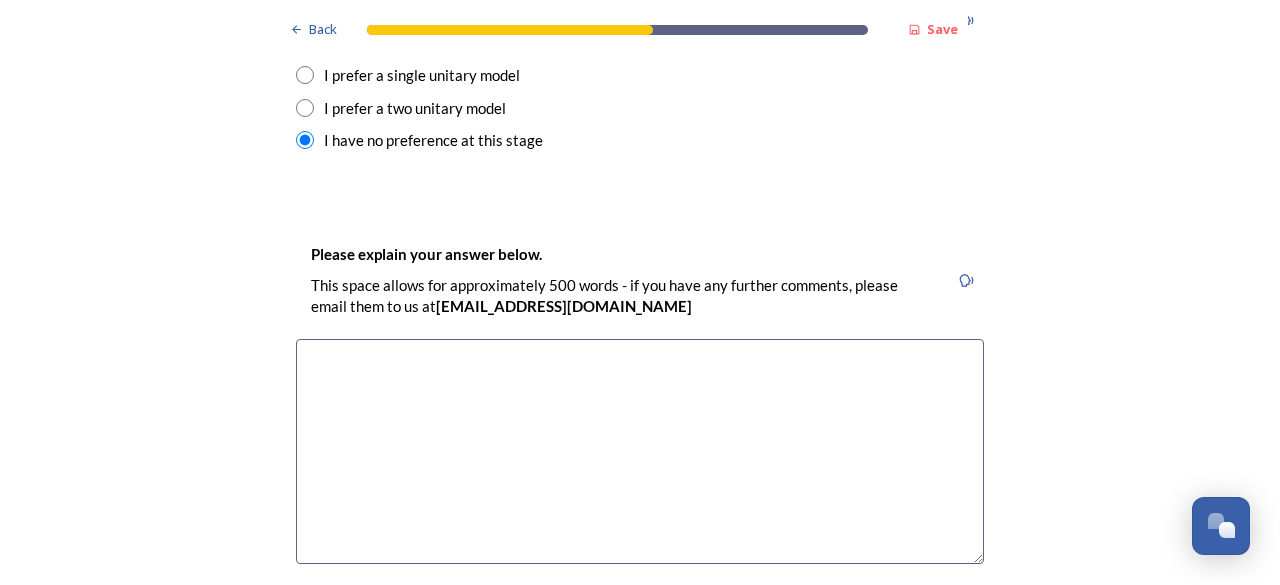 click at bounding box center (640, 451) 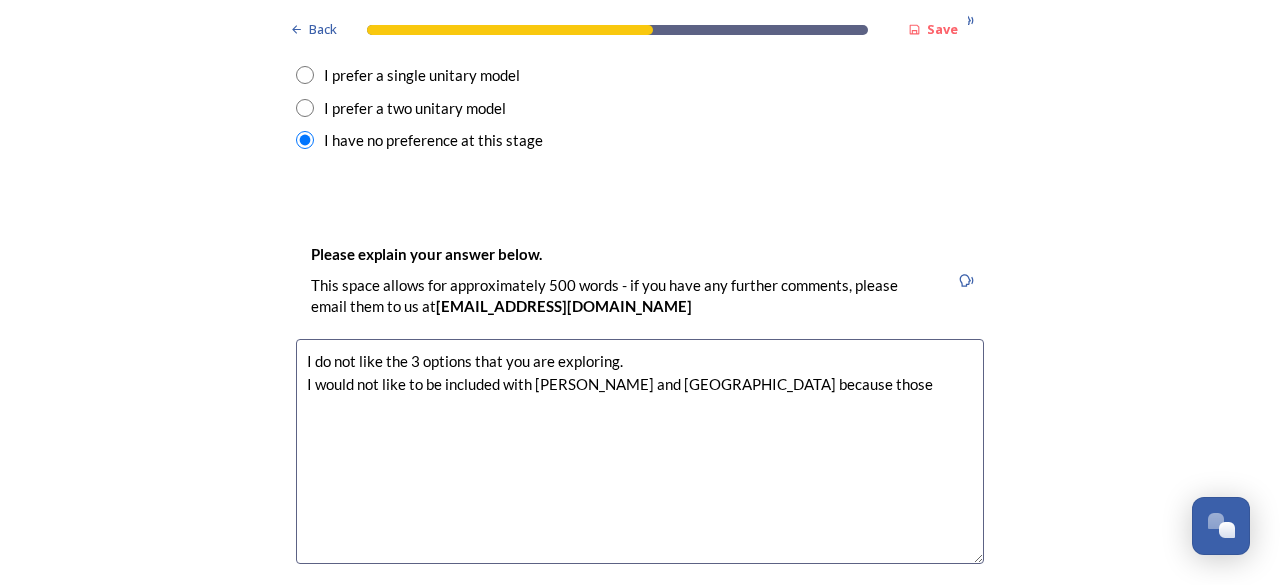 click on "I do not like the 3 options that you are exploring.
I would not like to be included with [PERSON_NAME] and [GEOGRAPHIC_DATA] because those" at bounding box center (640, 451) 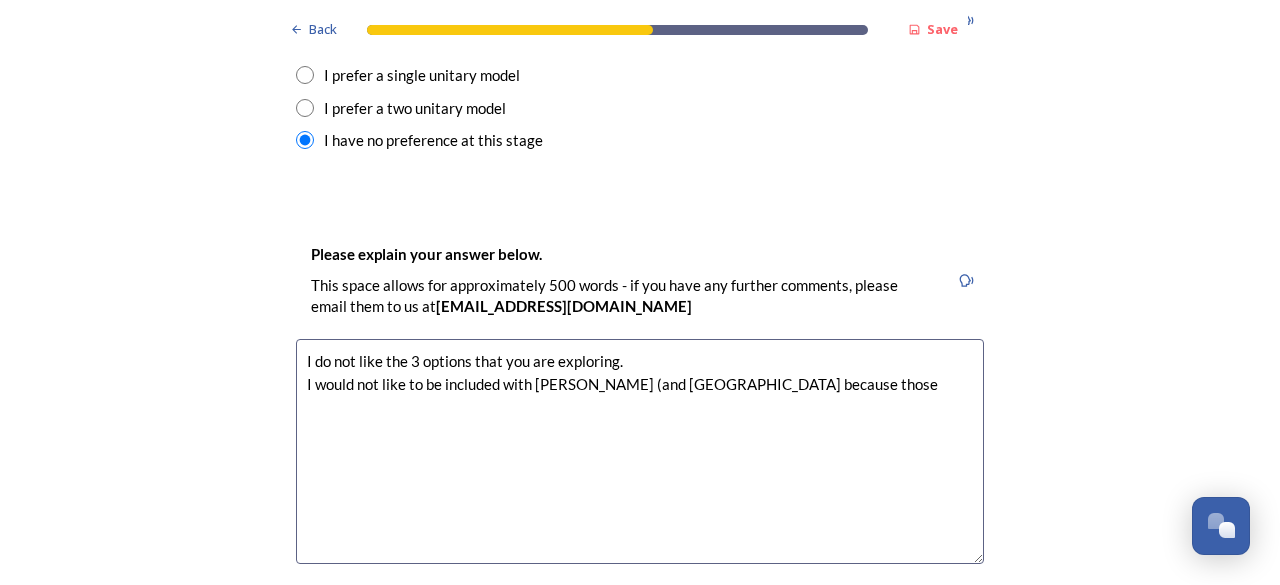 click on "I do not like the 3 options that you are exploring.
I would not like to be included with [PERSON_NAME] (and [GEOGRAPHIC_DATA] because those" at bounding box center (640, 451) 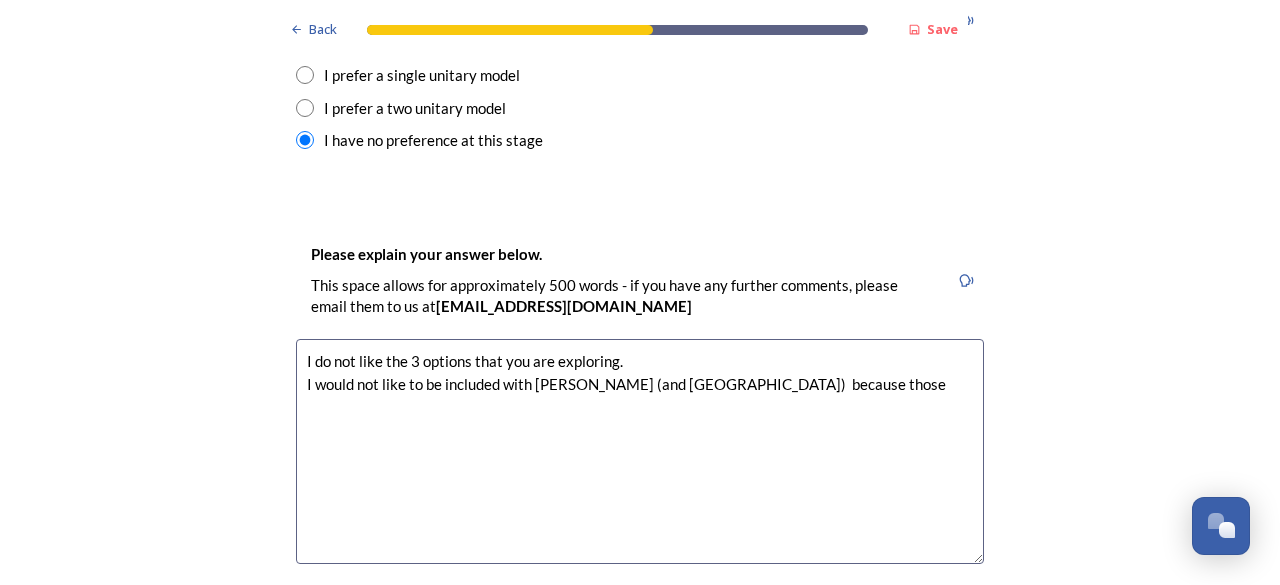 click on "I do not like the 3 options that you are exploring.
I would not like to be included with [PERSON_NAME] (and [GEOGRAPHIC_DATA])  because those" at bounding box center [640, 451] 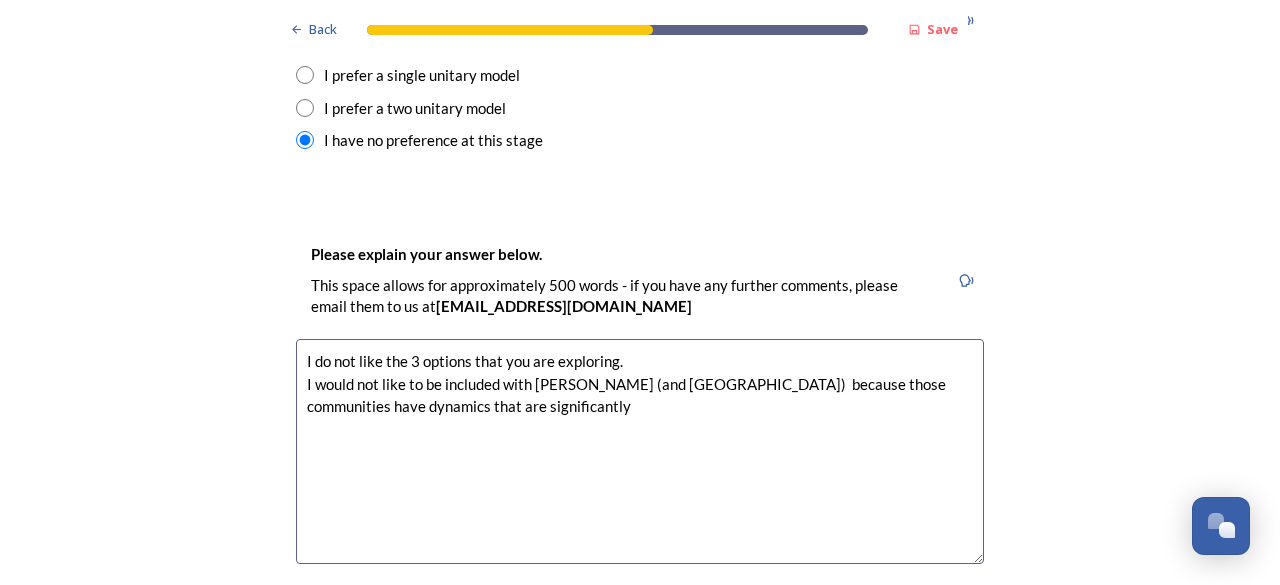 click on "I do not like the 3 options that you are exploring.
I would not like to be included with [PERSON_NAME] (and [GEOGRAPHIC_DATA])  because those communities have dynamics that are significantly" at bounding box center [640, 451] 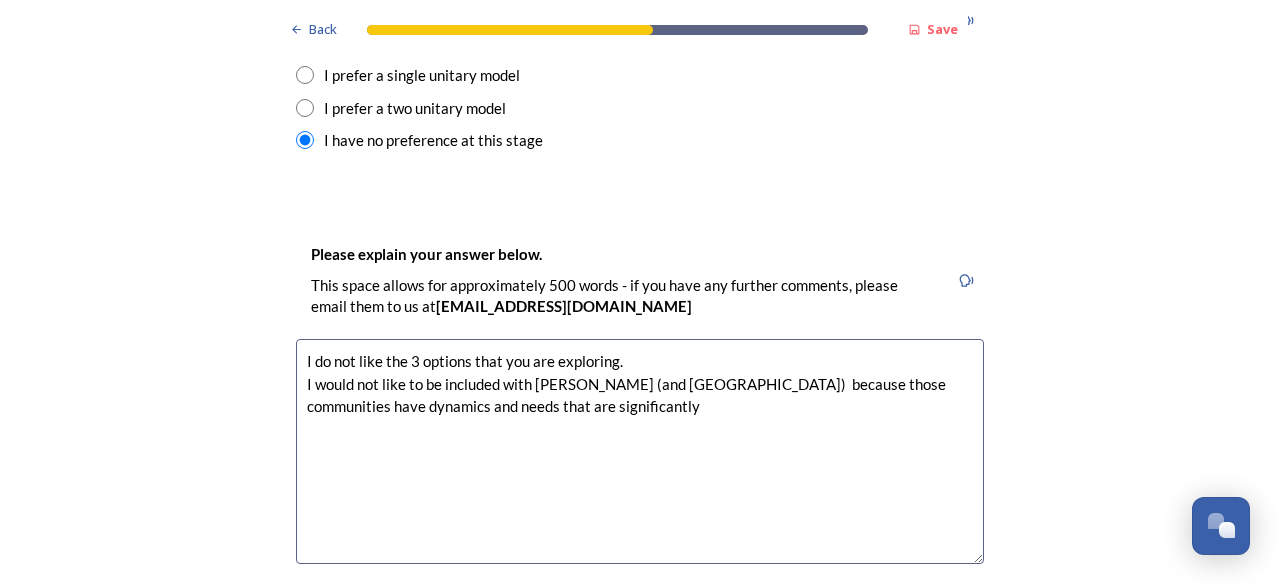 click on "I do not like the 3 options that you are exploring.
I would not like to be included with [PERSON_NAME] (and [GEOGRAPHIC_DATA])  because those communities have dynamics and needs that are significantly" at bounding box center [640, 451] 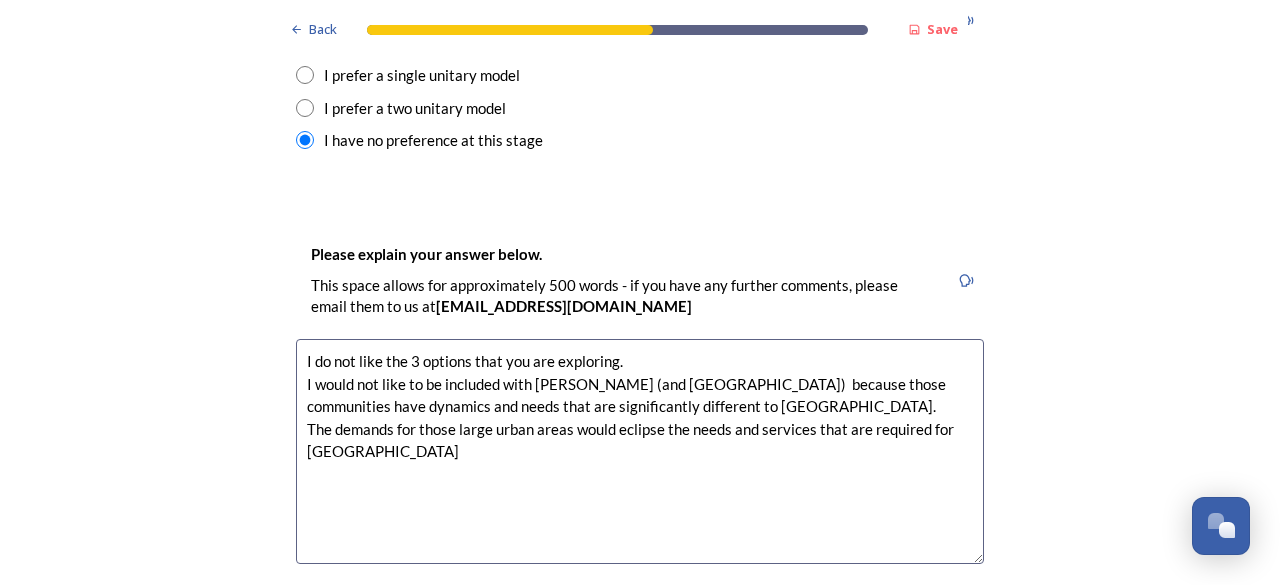 click on "I do not like the 3 options that you are exploring.
I would not like to be included with [PERSON_NAME] (and [GEOGRAPHIC_DATA])  because those communities have dynamics and needs that are significantly different to [GEOGRAPHIC_DATA].
The demands for those large urban areas would eclipse the needs and services that are required for [GEOGRAPHIC_DATA]" at bounding box center (640, 451) 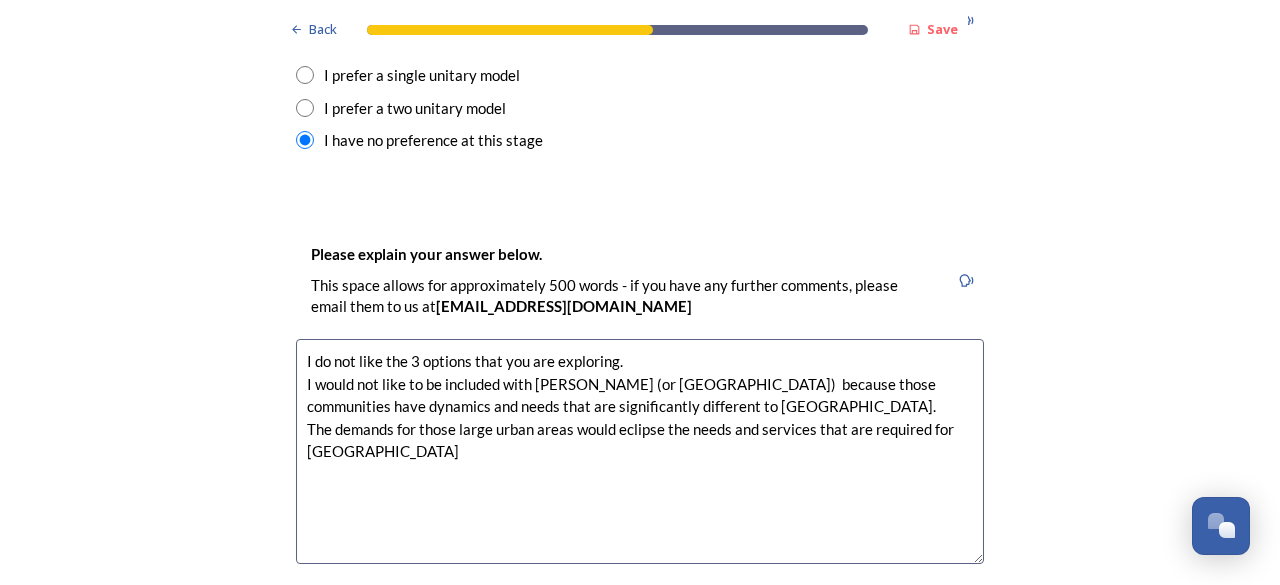 click on "I do not like the 3 options that you are exploring.
I would not like to be included with [PERSON_NAME] (or [GEOGRAPHIC_DATA])  because those communities have dynamics and needs that are significantly different to [GEOGRAPHIC_DATA].
The demands for those large urban areas would eclipse the needs and services that are required for [GEOGRAPHIC_DATA]" at bounding box center (640, 451) 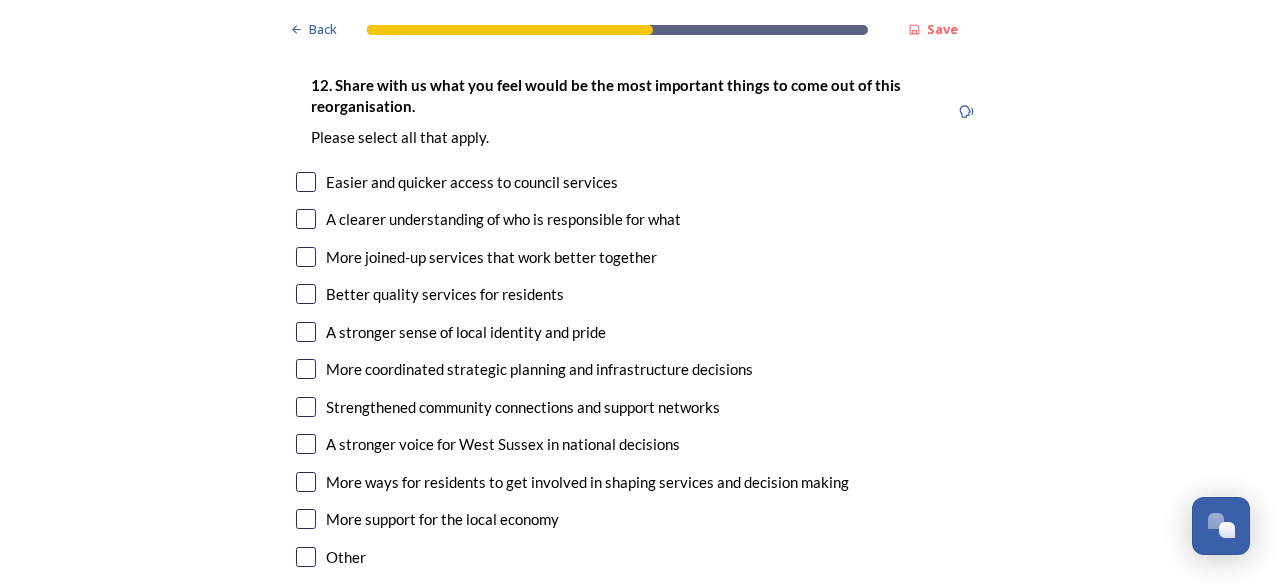 scroll, scrollTop: 3500, scrollLeft: 0, axis: vertical 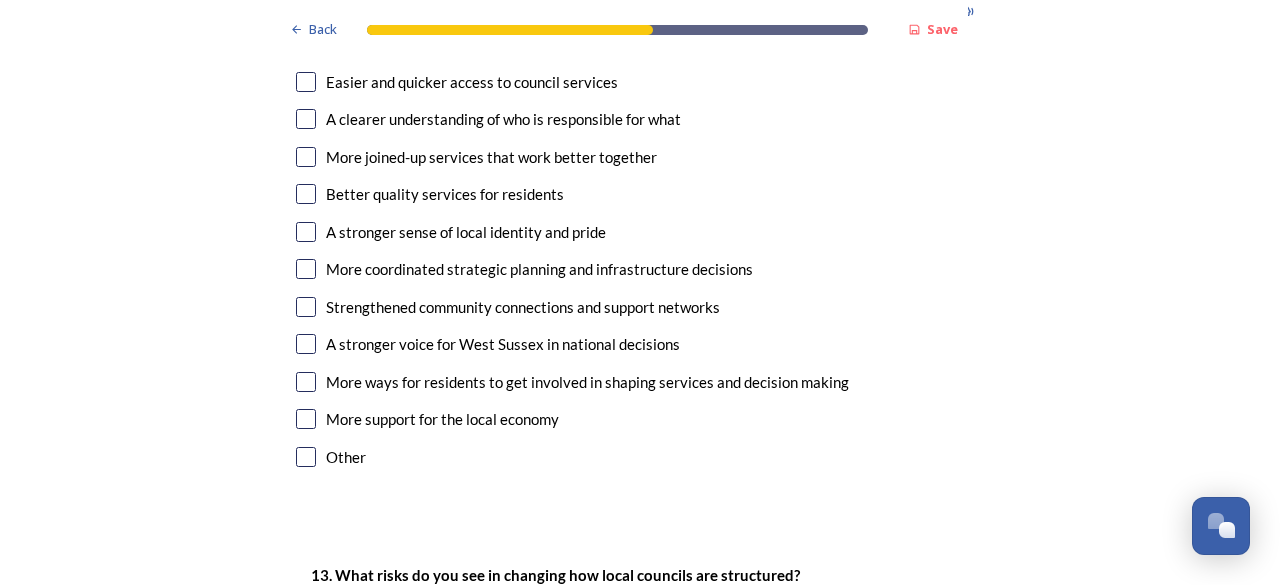 type on "I do not like the 3 options that you are exploring.
I would not like to be included with [PERSON_NAME] (or [GEOGRAPHIC_DATA])  because those communities have dynamics and needs that are significantly different to [GEOGRAPHIC_DATA].
The demands for those large urban areas would eclipse the needs and services that are required for [GEOGRAPHIC_DATA]." 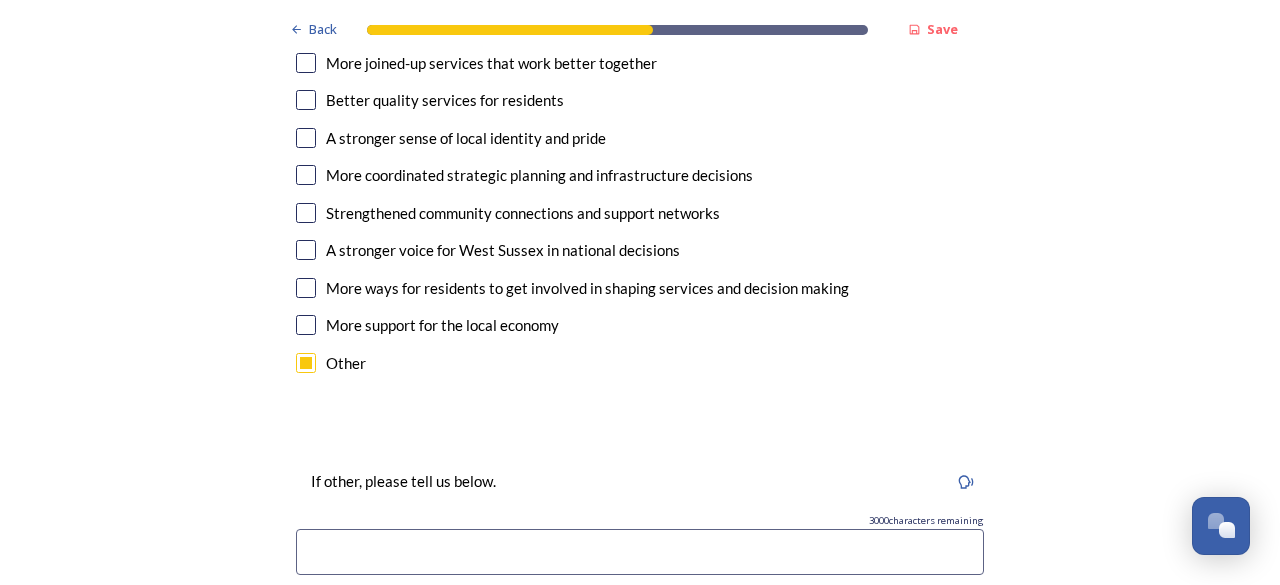 scroll, scrollTop: 3700, scrollLeft: 0, axis: vertical 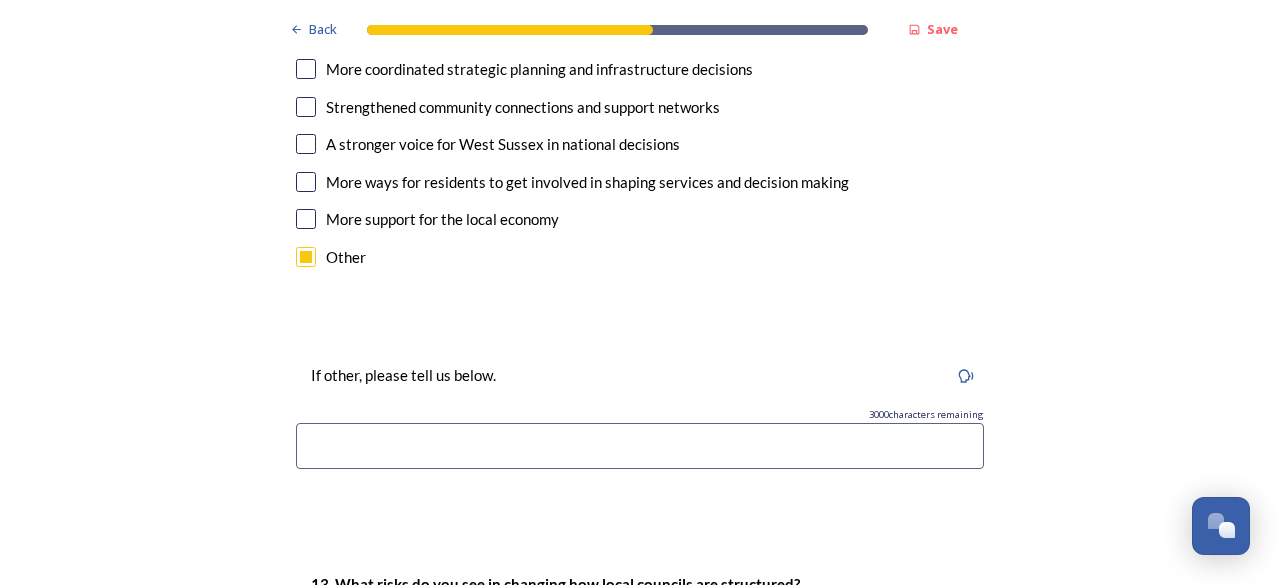 click at bounding box center (640, 446) 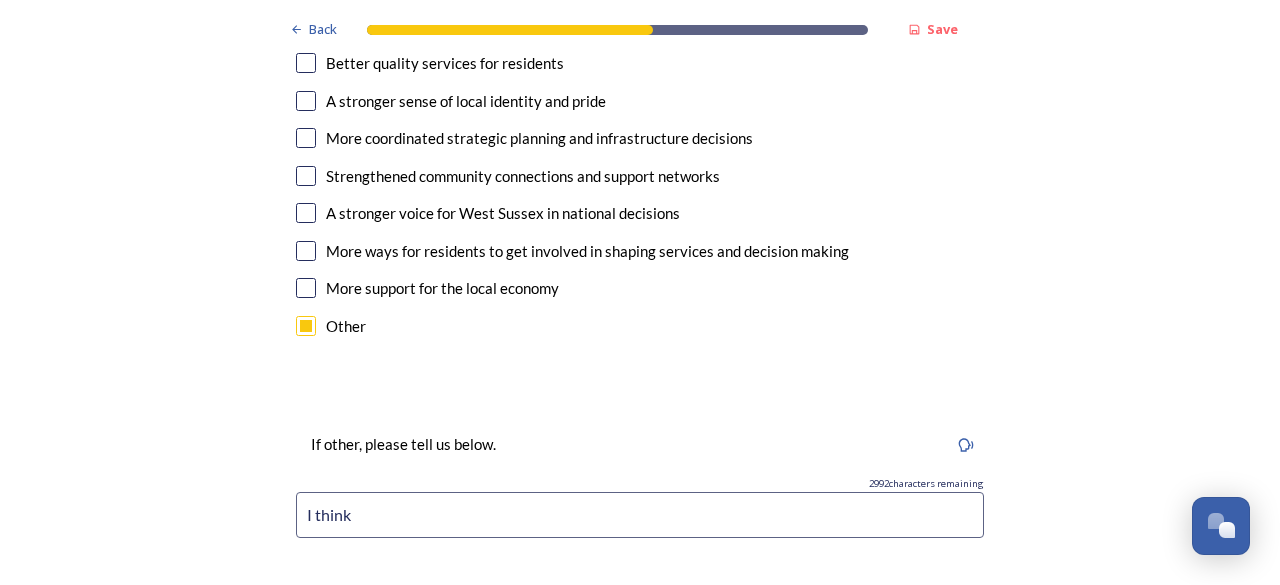 scroll, scrollTop: 3600, scrollLeft: 0, axis: vertical 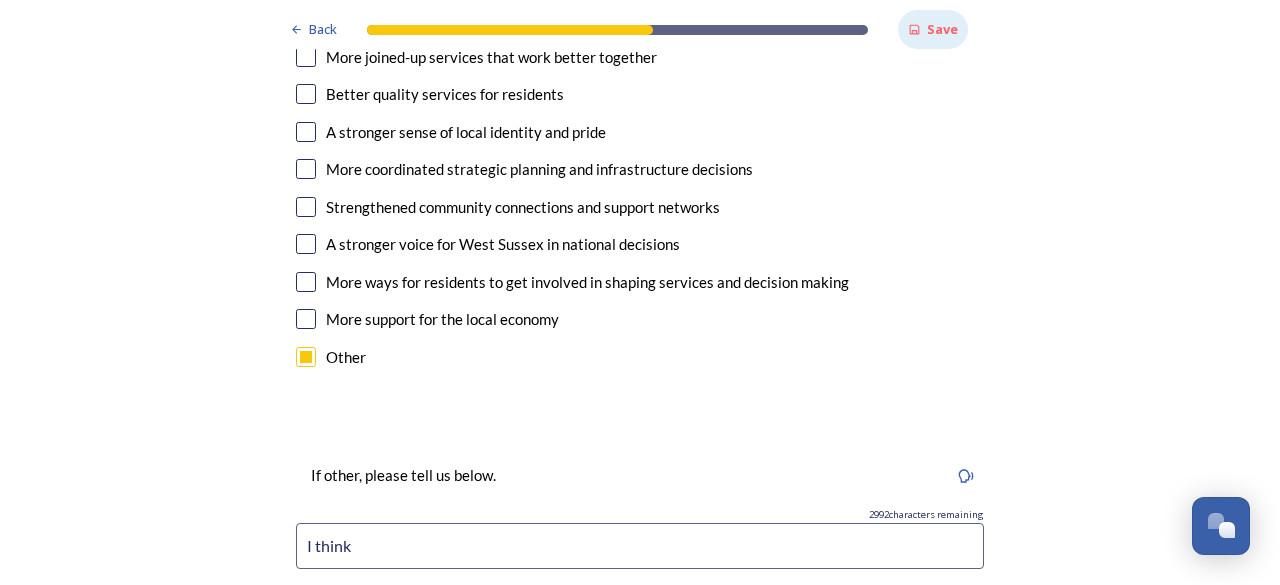 type on "I think" 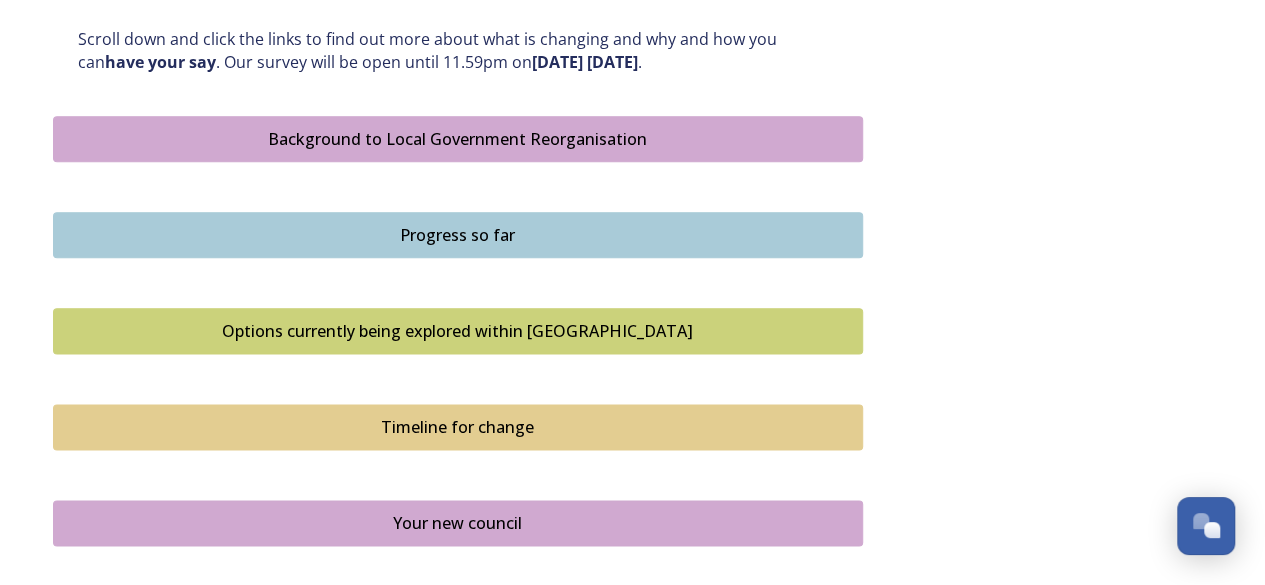 scroll, scrollTop: 1061, scrollLeft: 0, axis: vertical 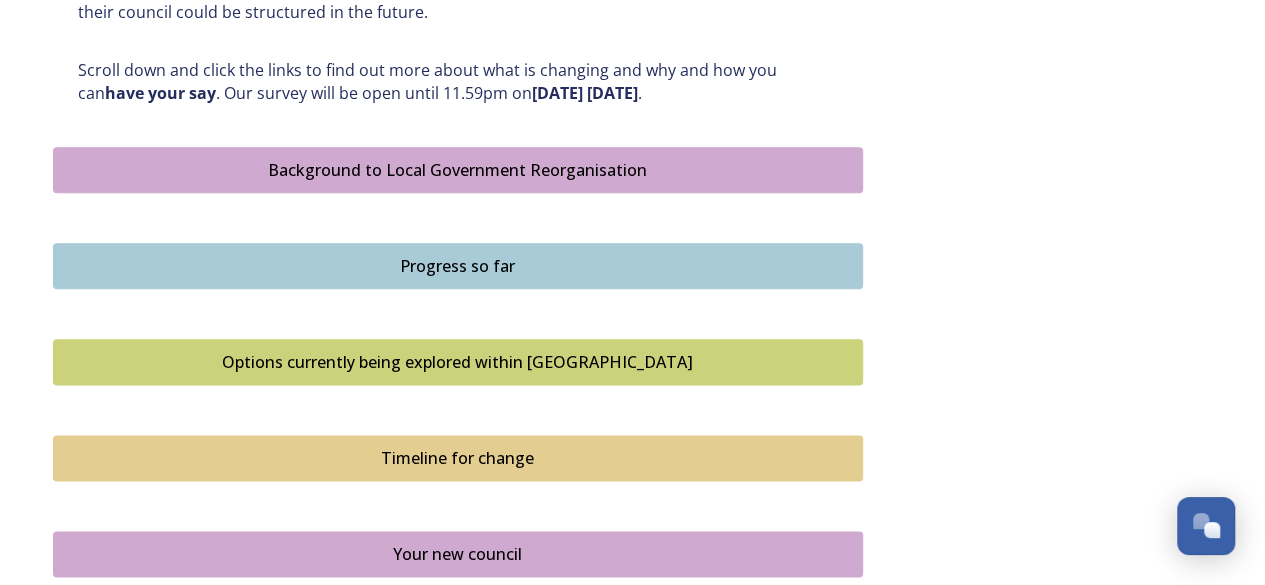click on "Options currently being explored within West Sussex" at bounding box center (458, 362) 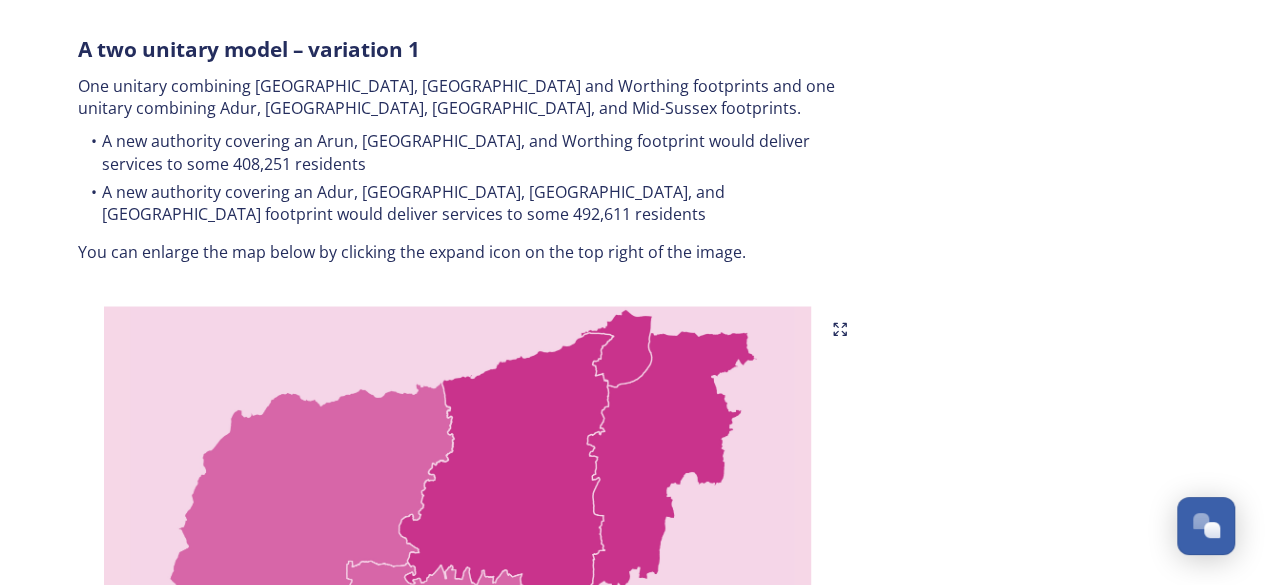 scroll, scrollTop: 1000, scrollLeft: 0, axis: vertical 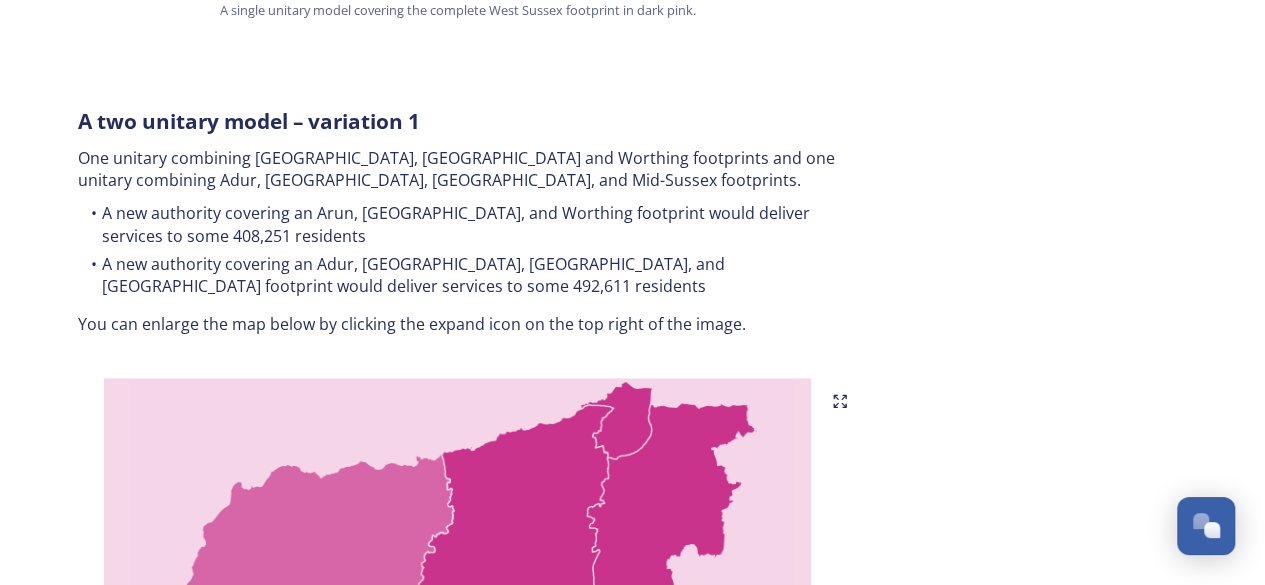 click at bounding box center [458, 628] 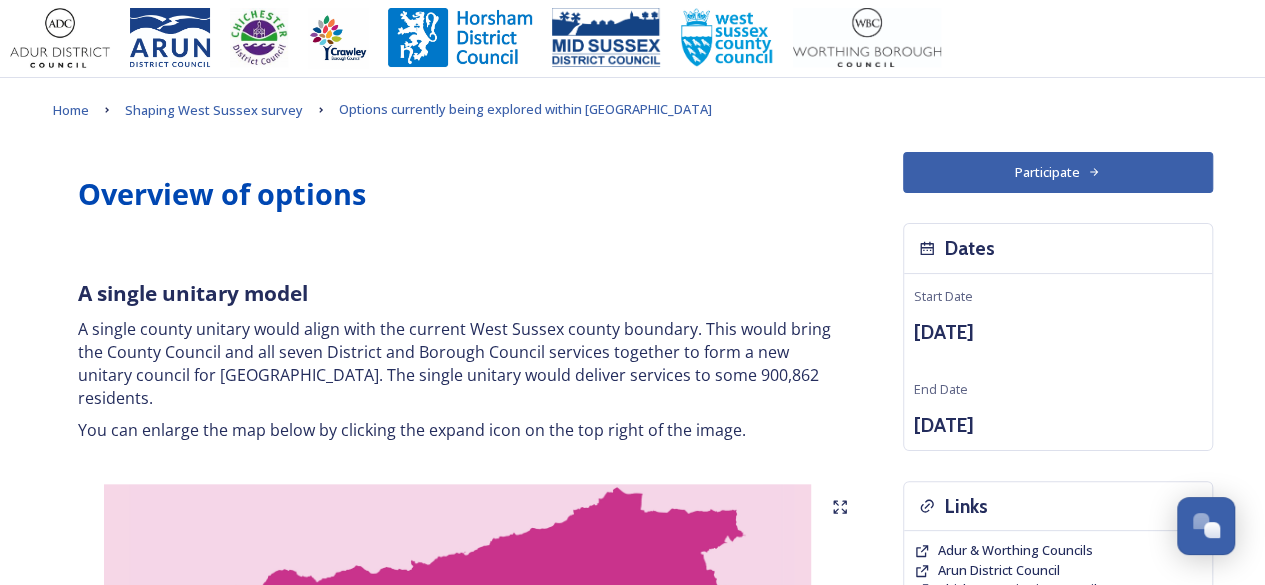 scroll, scrollTop: 0, scrollLeft: 0, axis: both 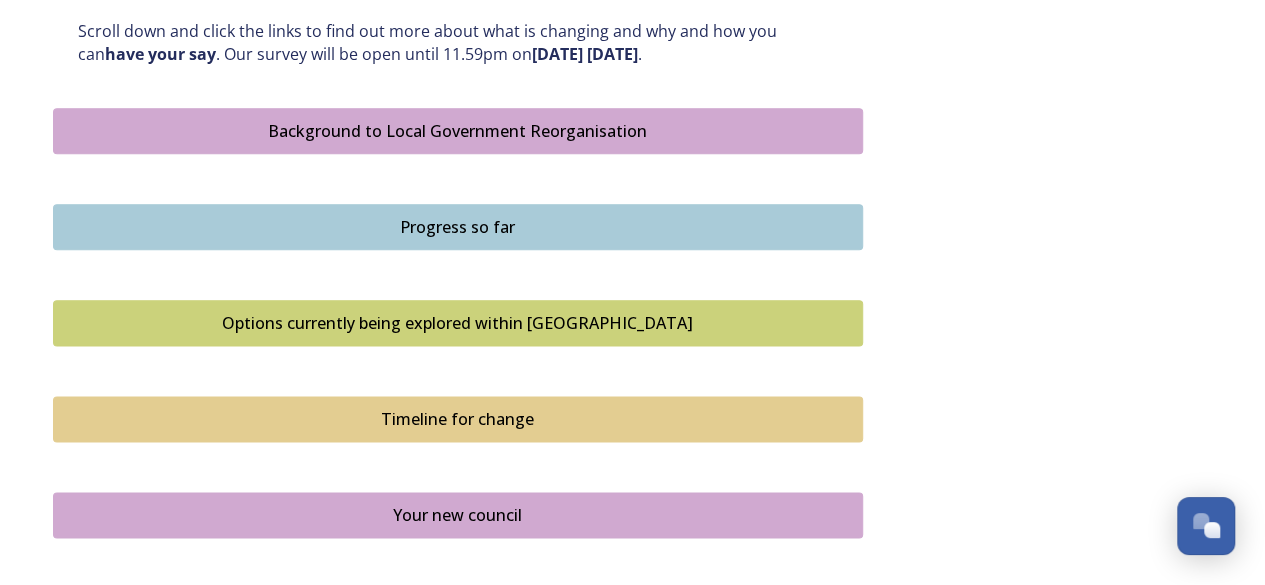 click on "Options currently being explored within West Sussex" at bounding box center [458, 323] 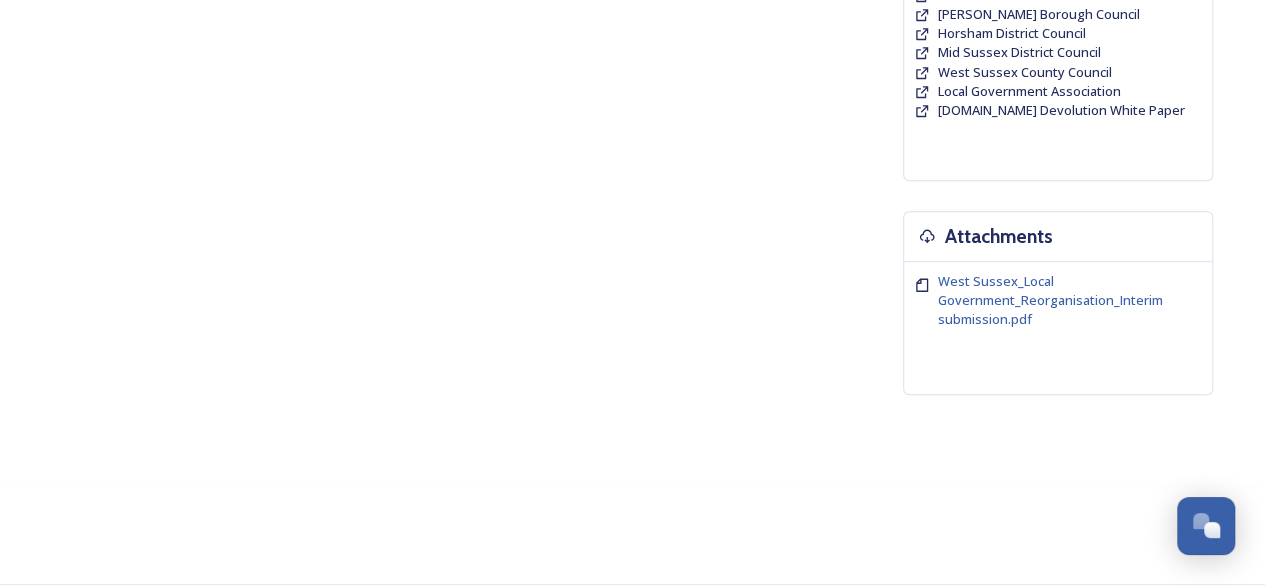 scroll, scrollTop: 0, scrollLeft: 0, axis: both 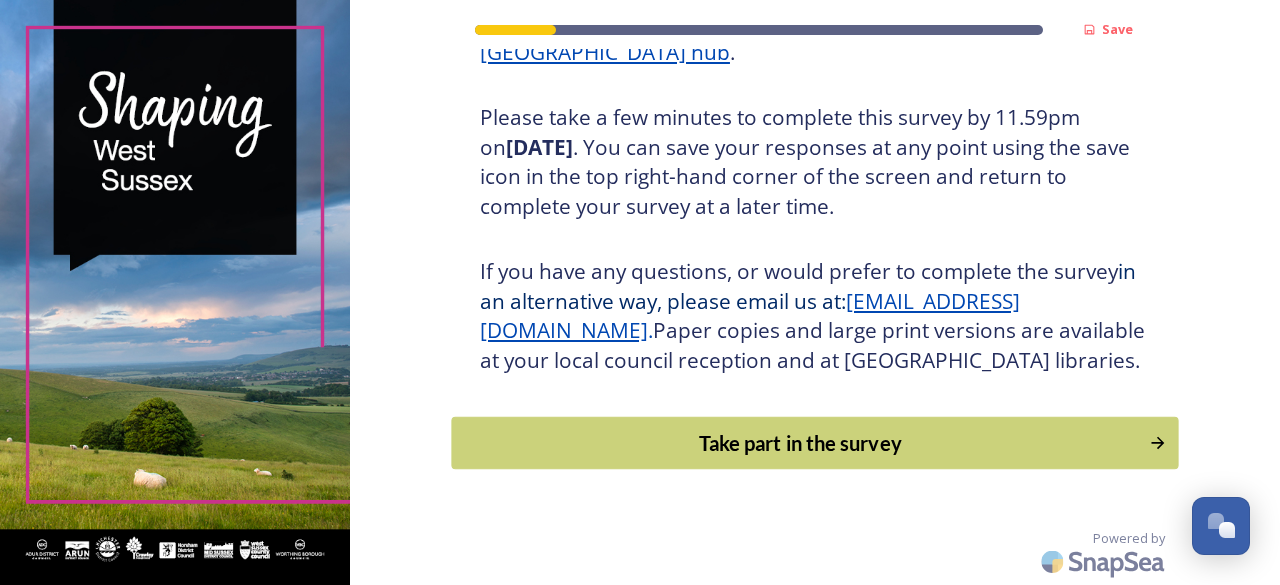 click on "Take part in the survey" at bounding box center (800, 443) 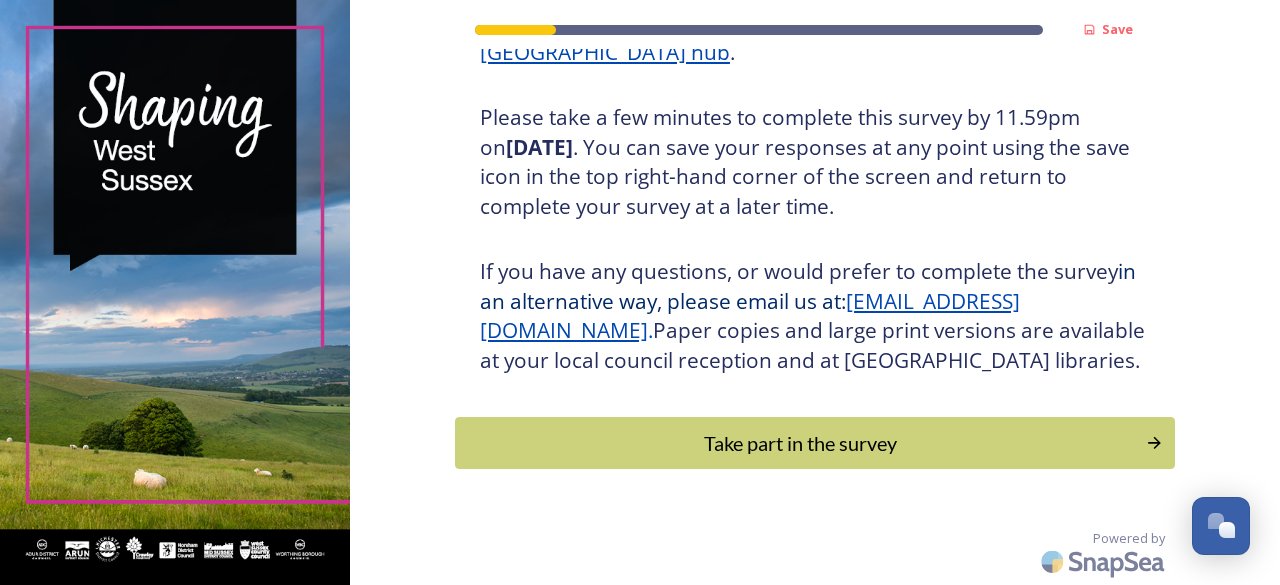 scroll, scrollTop: 0, scrollLeft: 0, axis: both 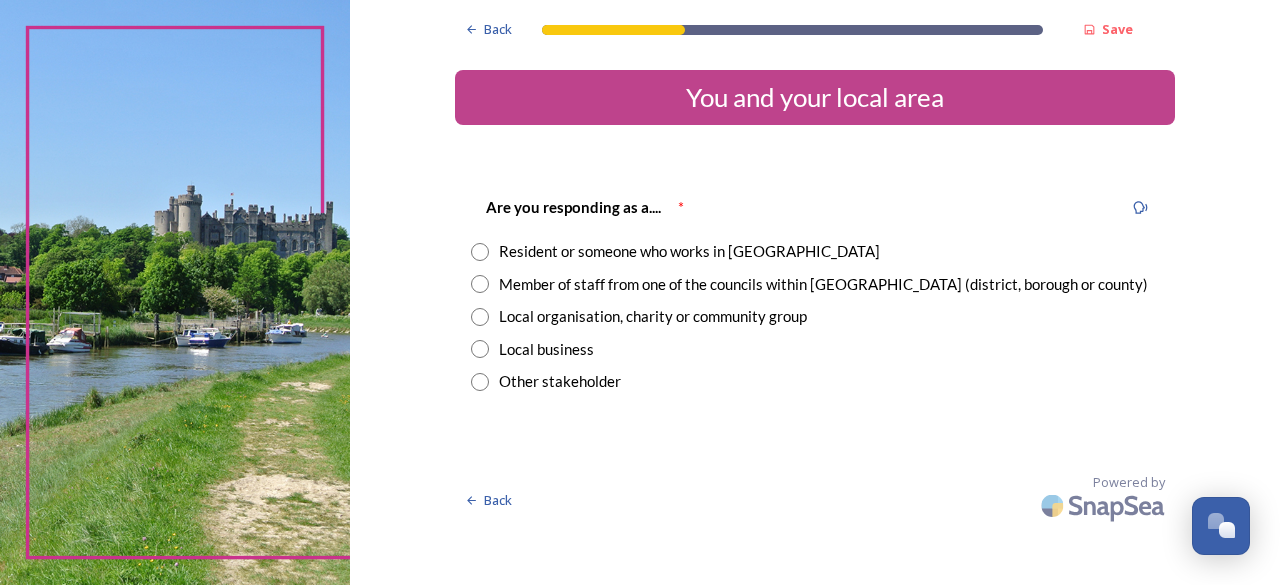 click at bounding box center [613, 30] 